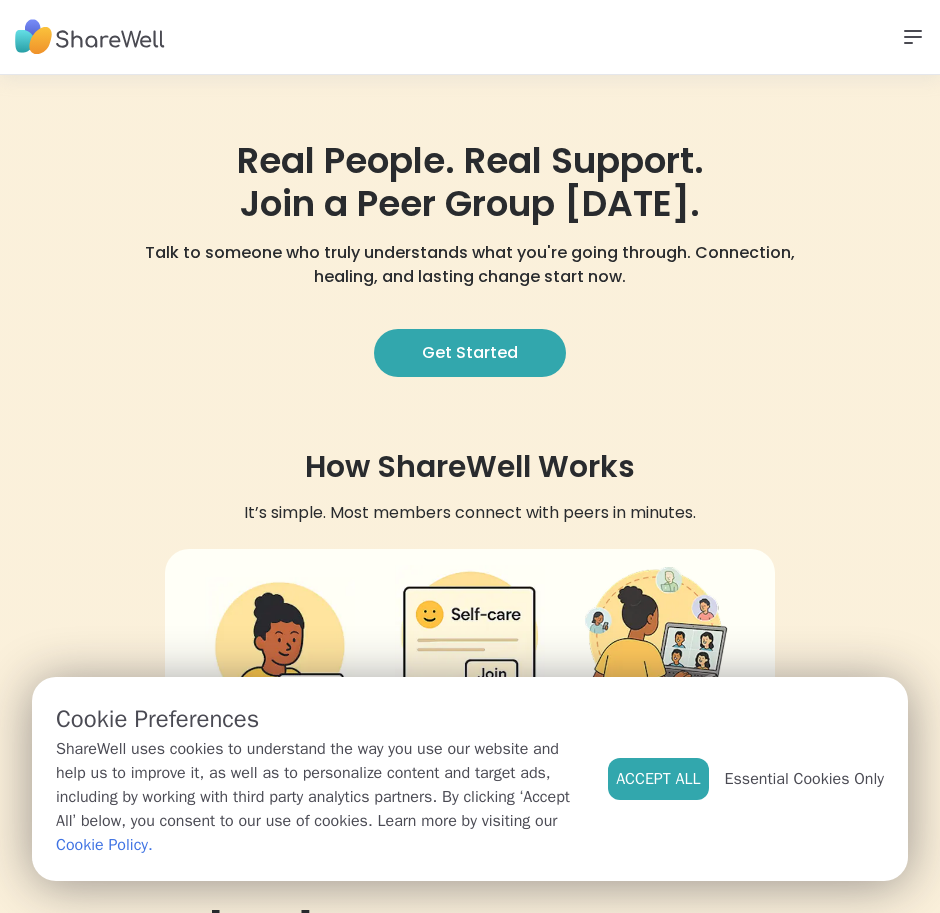 scroll, scrollTop: 0, scrollLeft: 0, axis: both 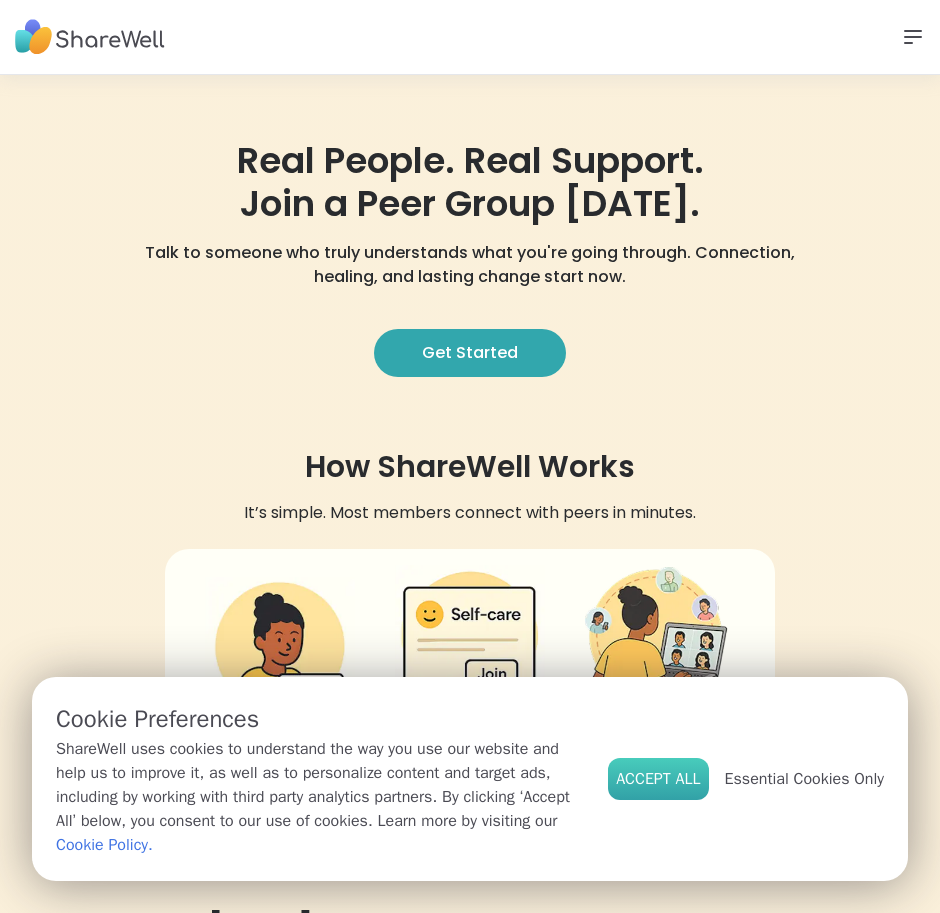 click on "Accept All" at bounding box center (658, 779) 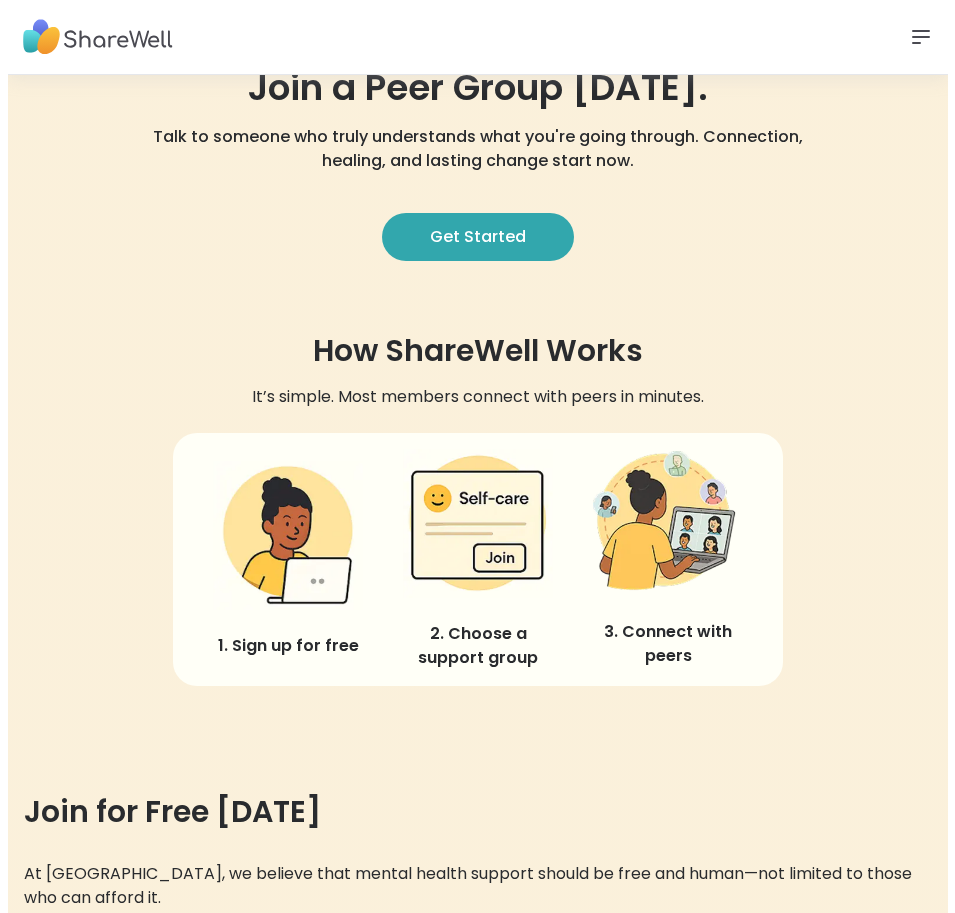 scroll, scrollTop: 113, scrollLeft: 0, axis: vertical 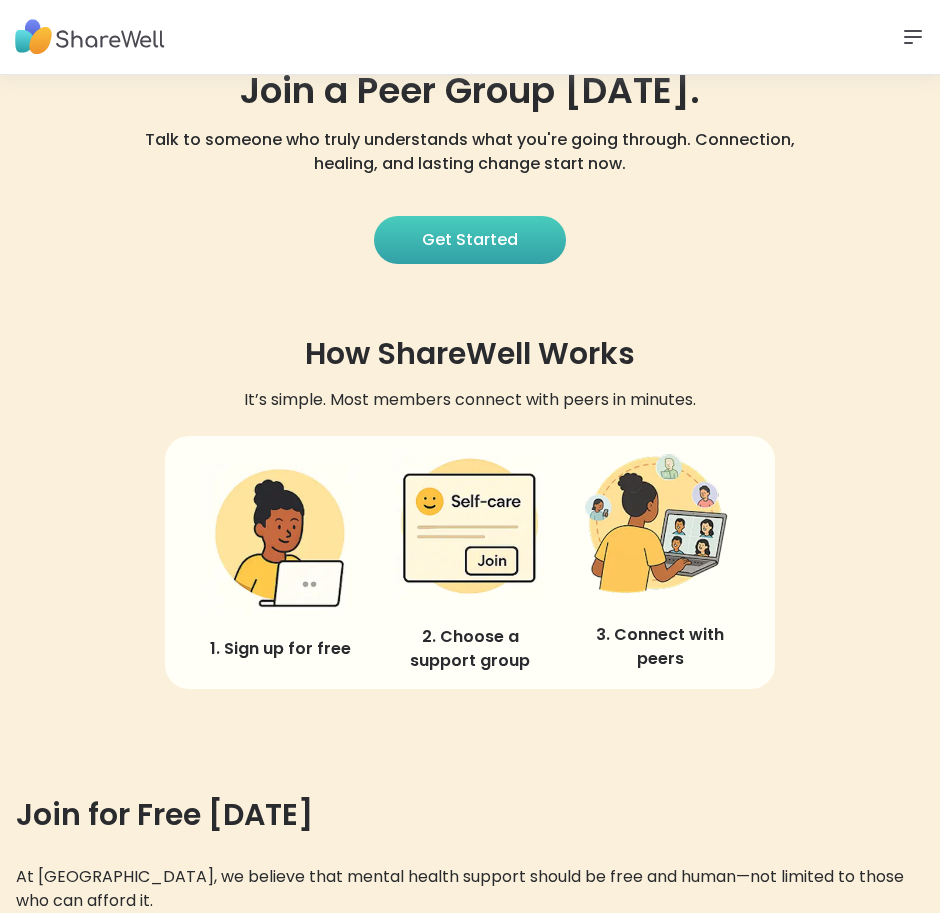 click on "Get Started" at bounding box center [470, 240] 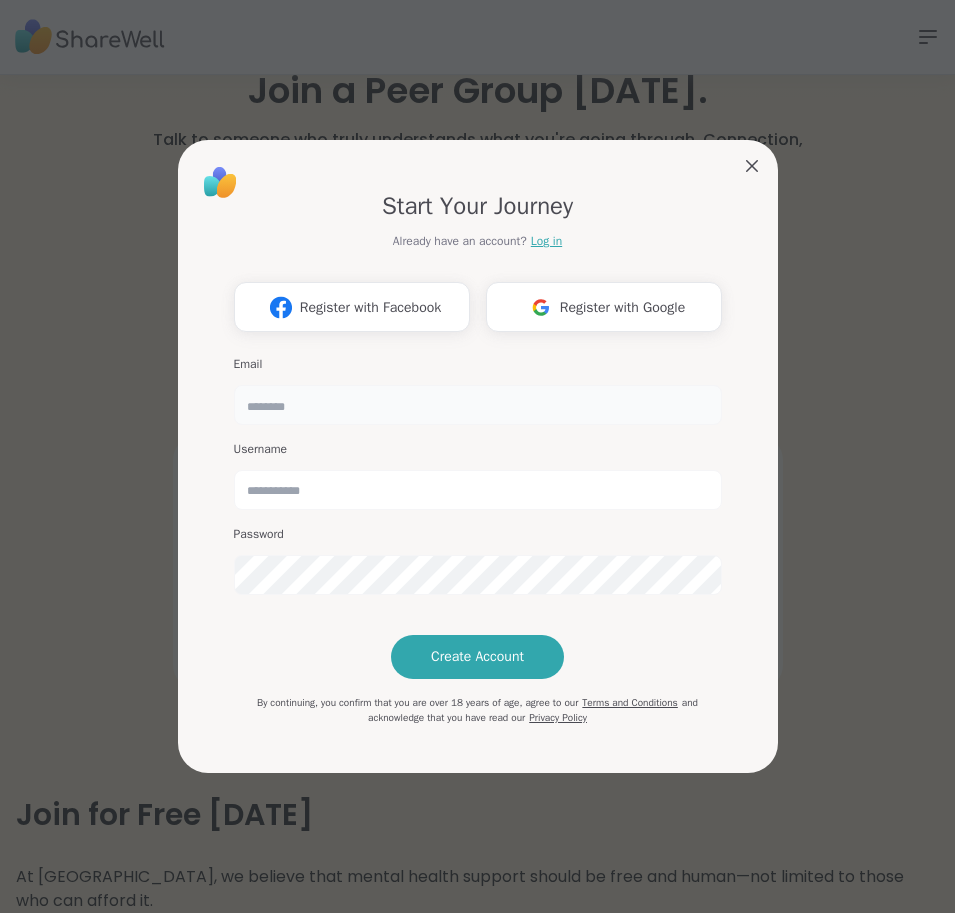 click at bounding box center (478, 405) 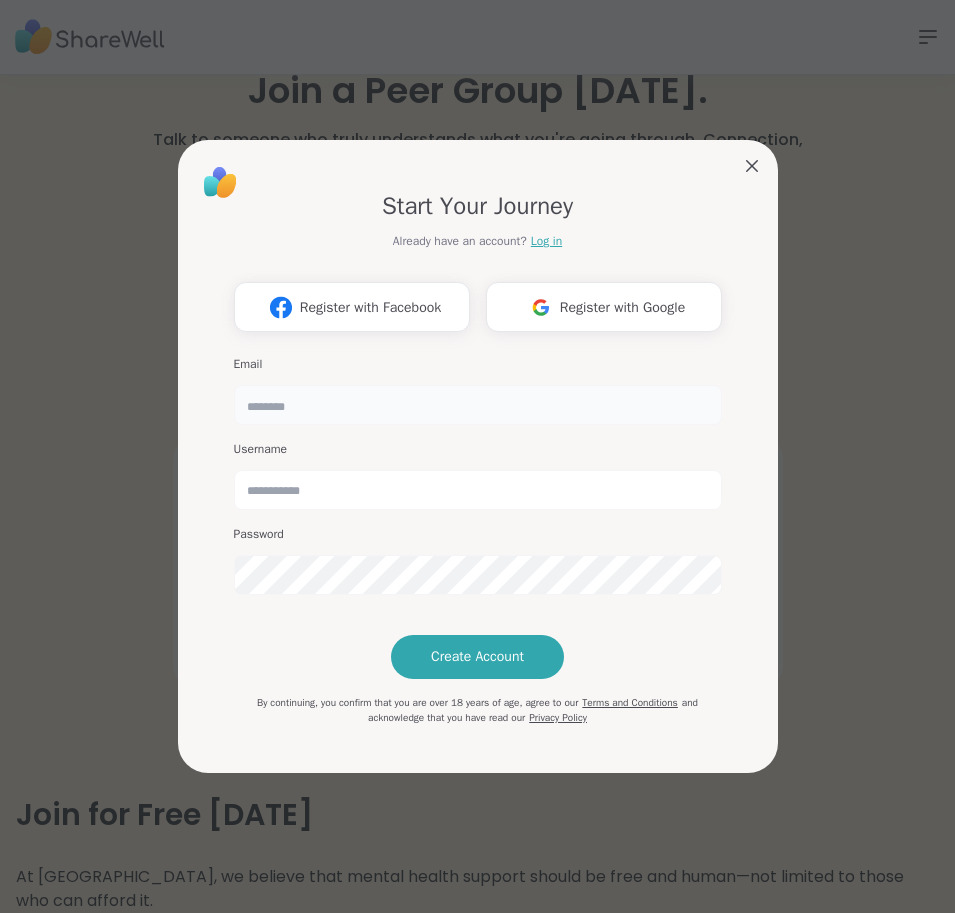 type on "**********" 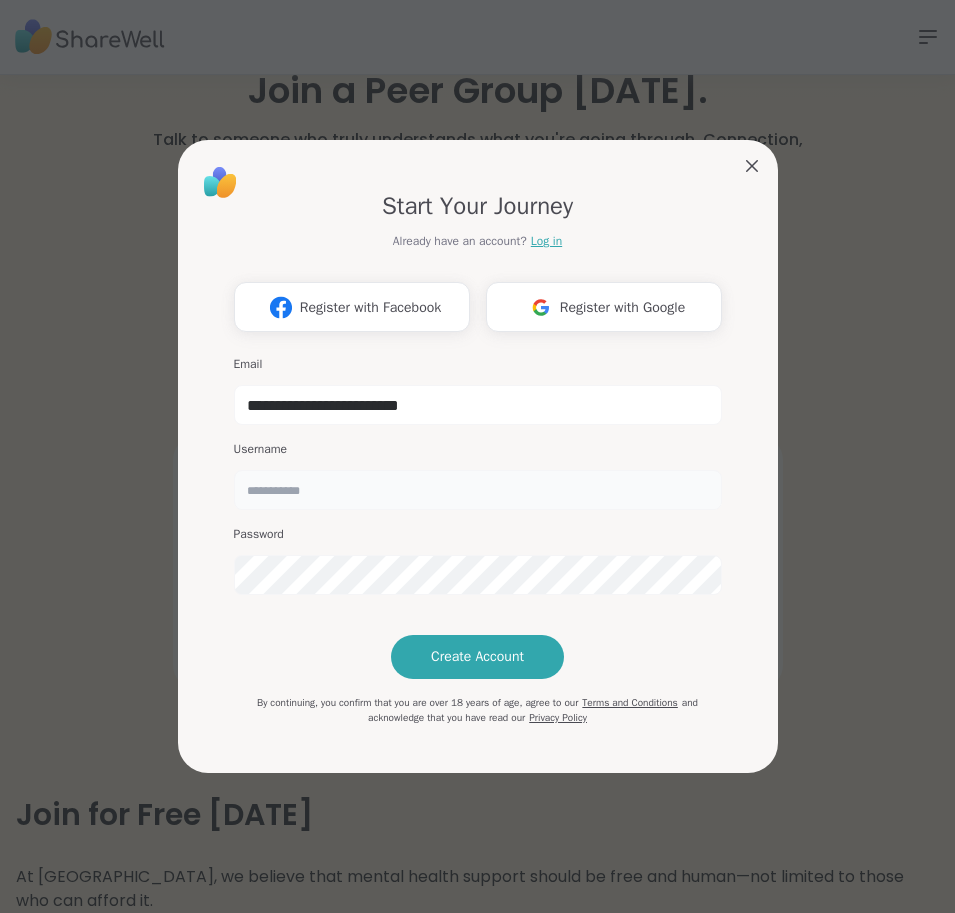 click at bounding box center [478, 490] 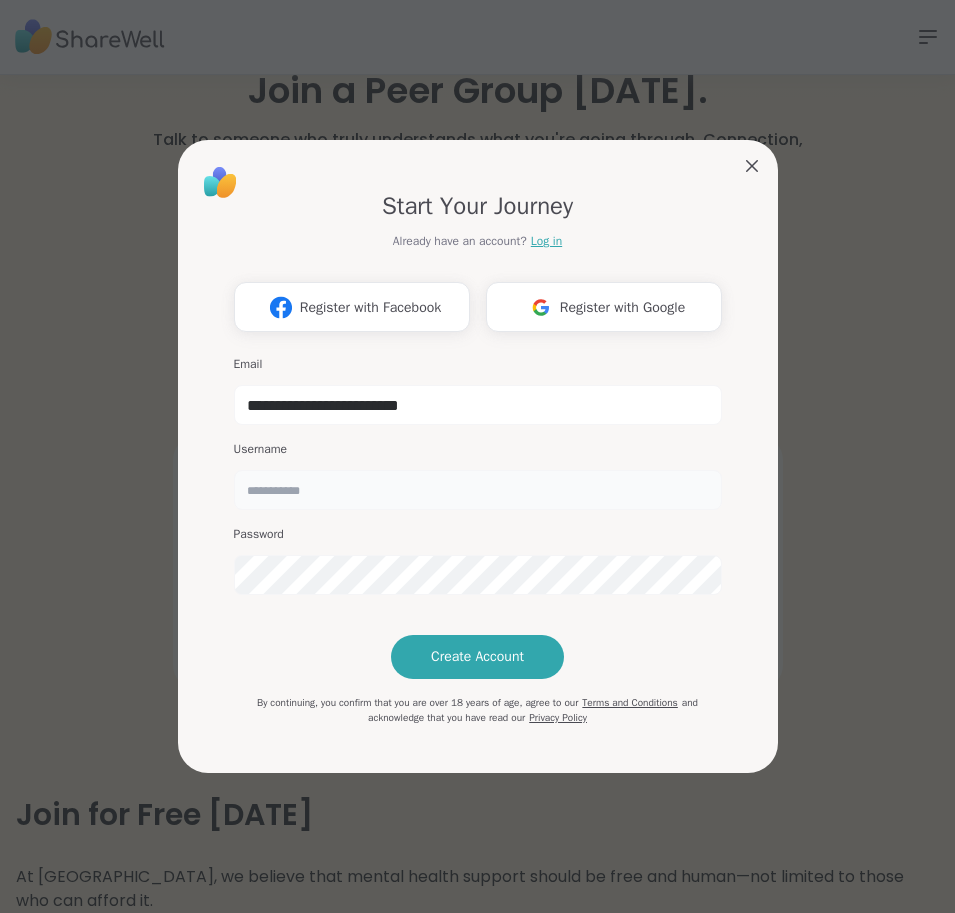click at bounding box center (478, 490) 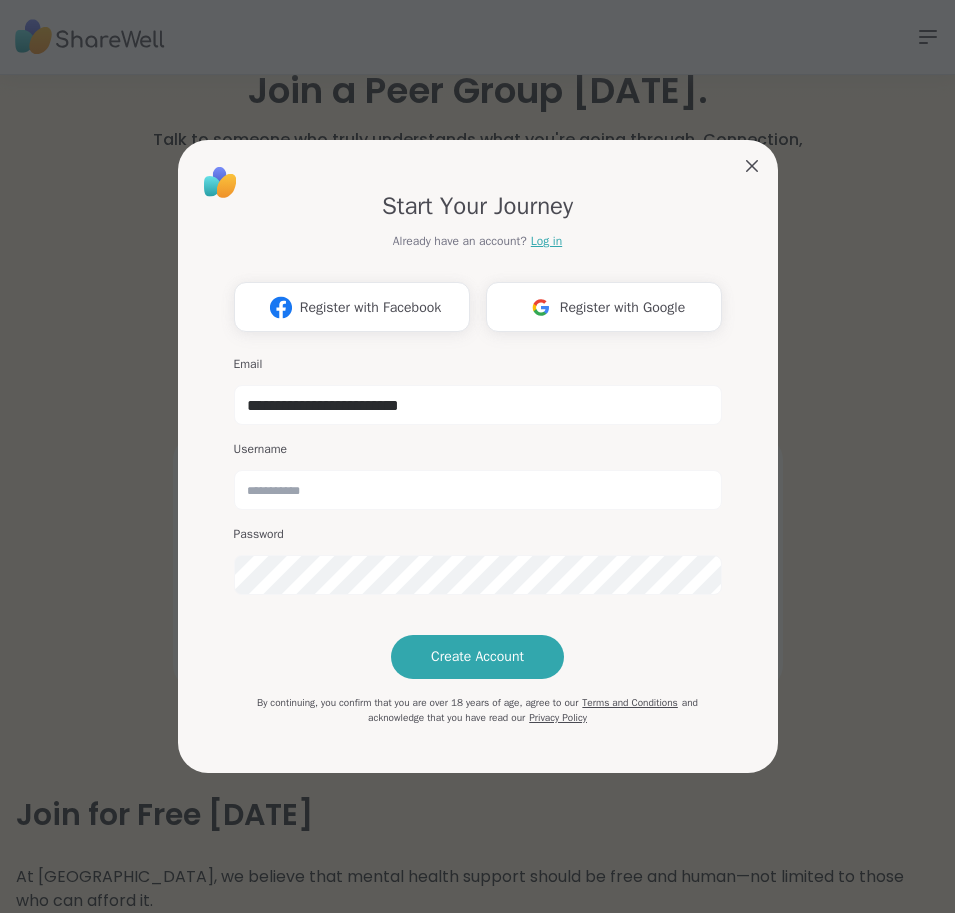 click on "**********" at bounding box center [478, 475] 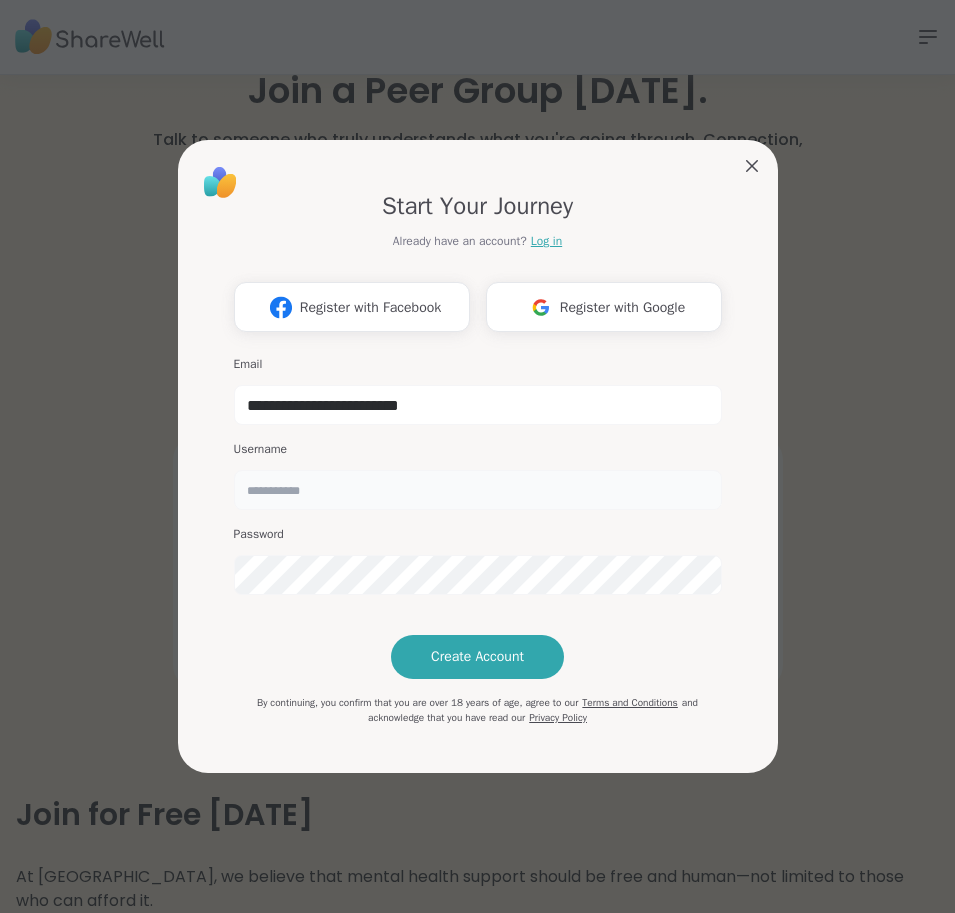 click at bounding box center [478, 490] 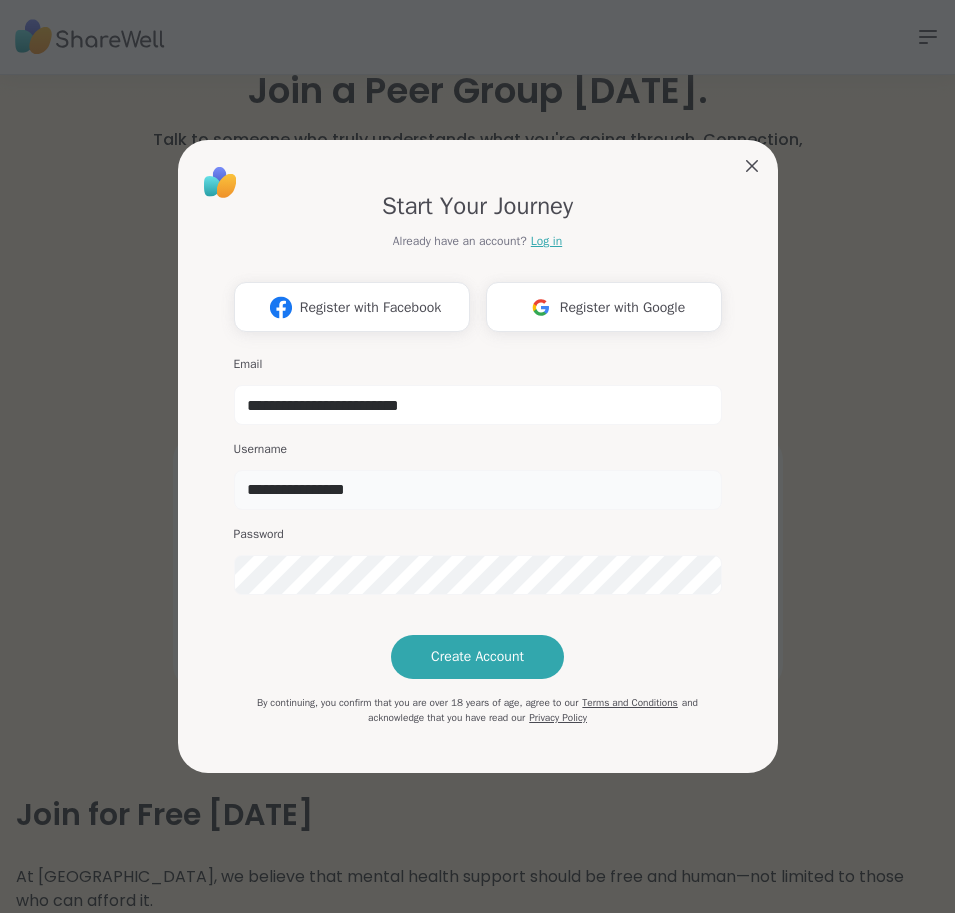 click on "**********" at bounding box center [478, 490] 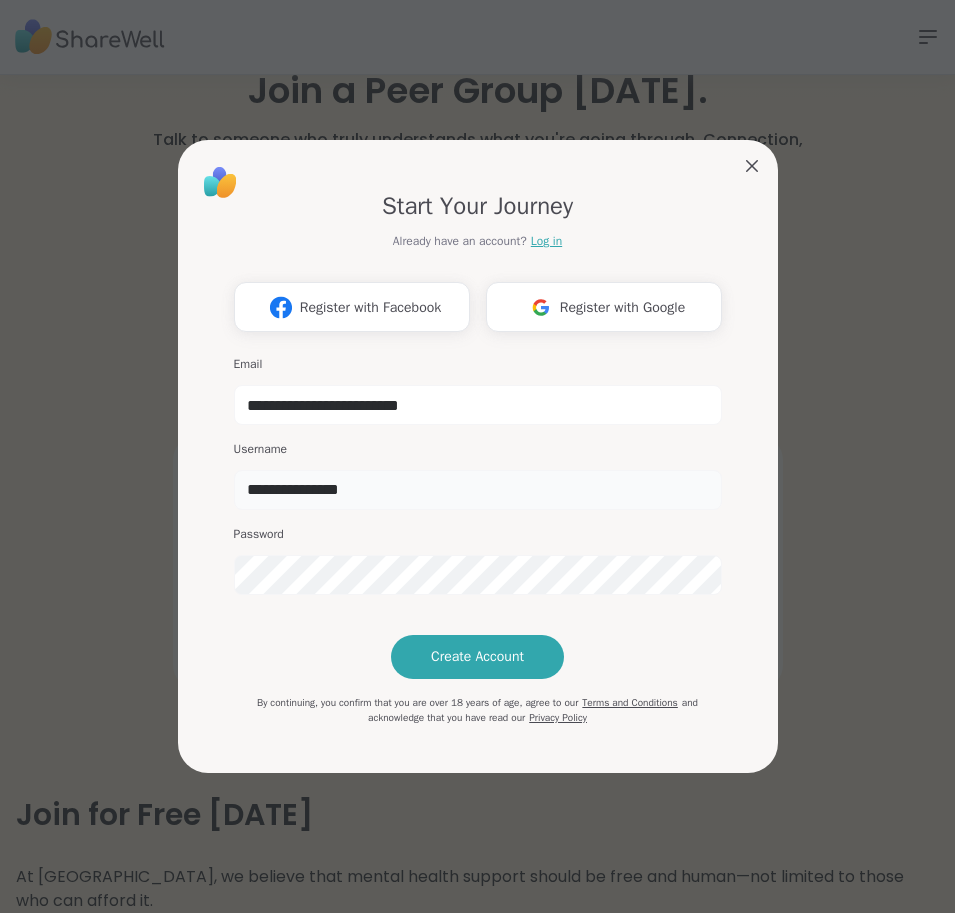 type on "**********" 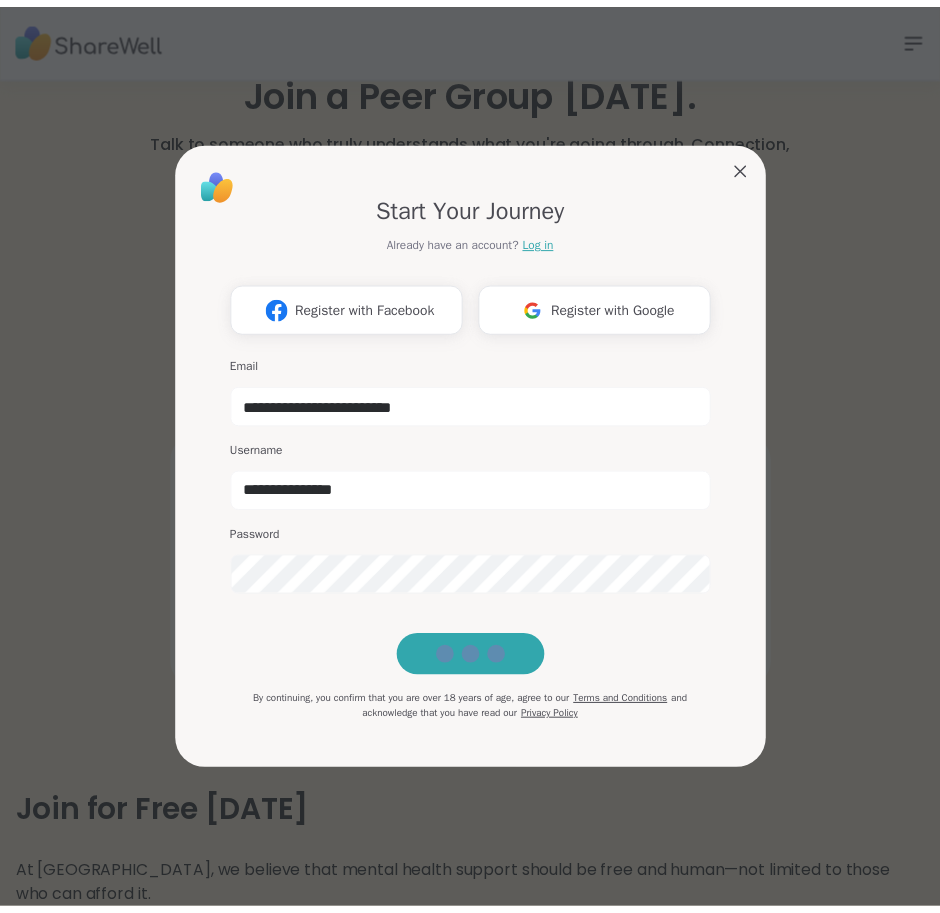 scroll, scrollTop: 0, scrollLeft: 0, axis: both 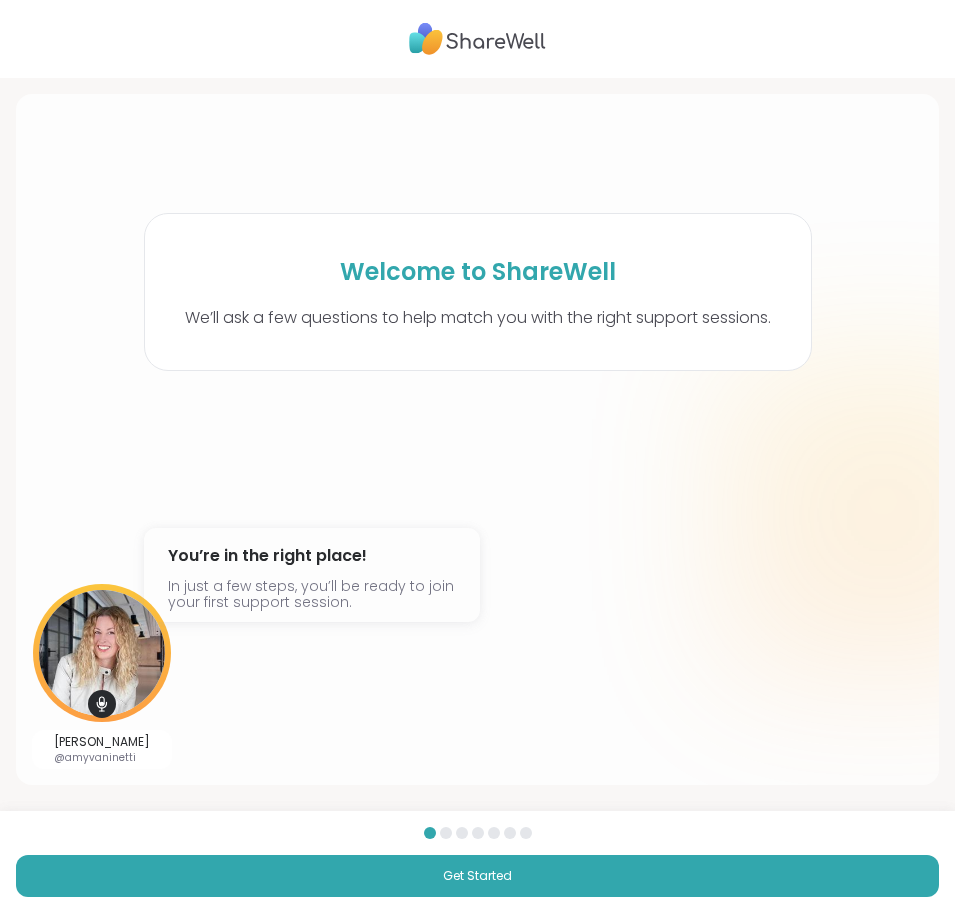 click on "Welcome to ShareWell We’ll ask a few questions to help match you with the right support sessions. Get Started" at bounding box center [478, 292] 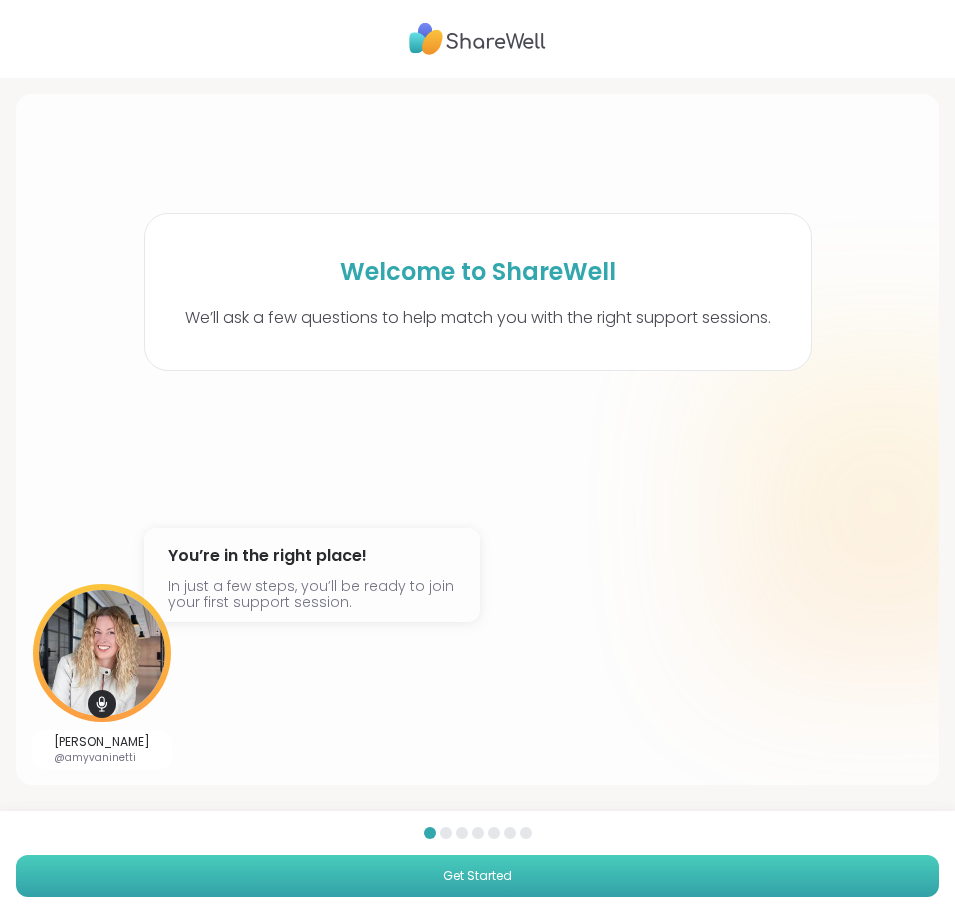 click on "Get Started" at bounding box center (477, 876) 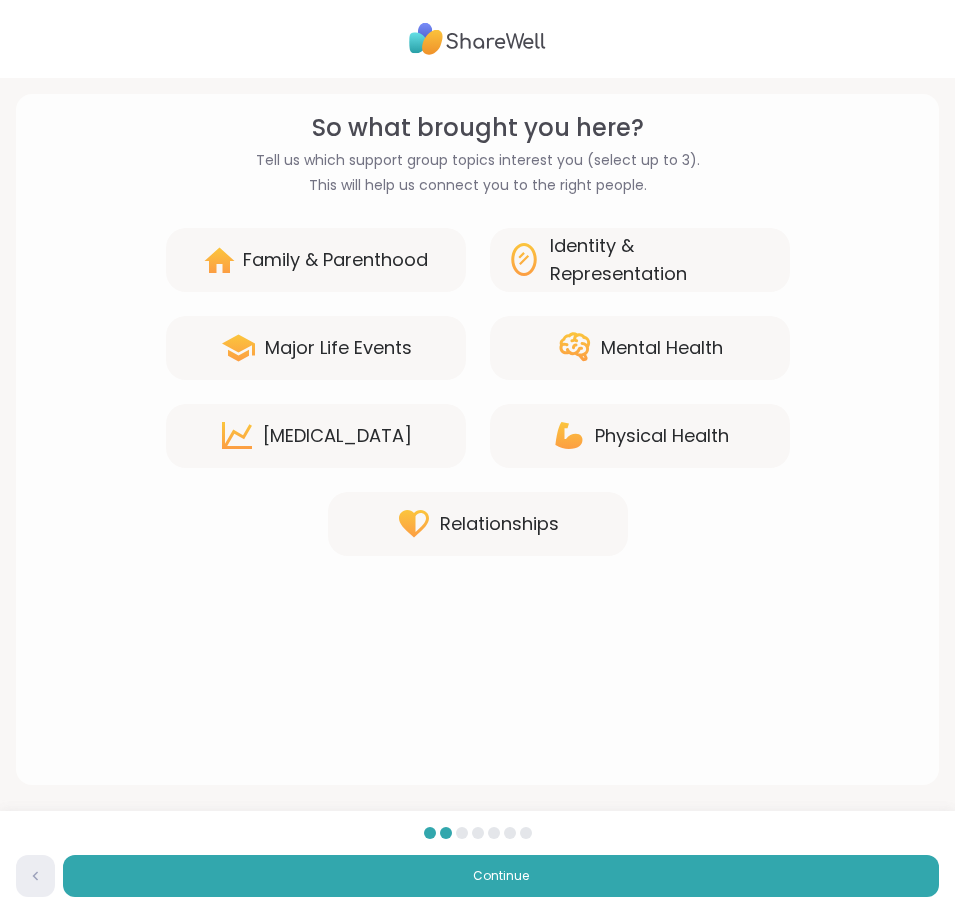 click on "Mental Health" at bounding box center [662, 348] 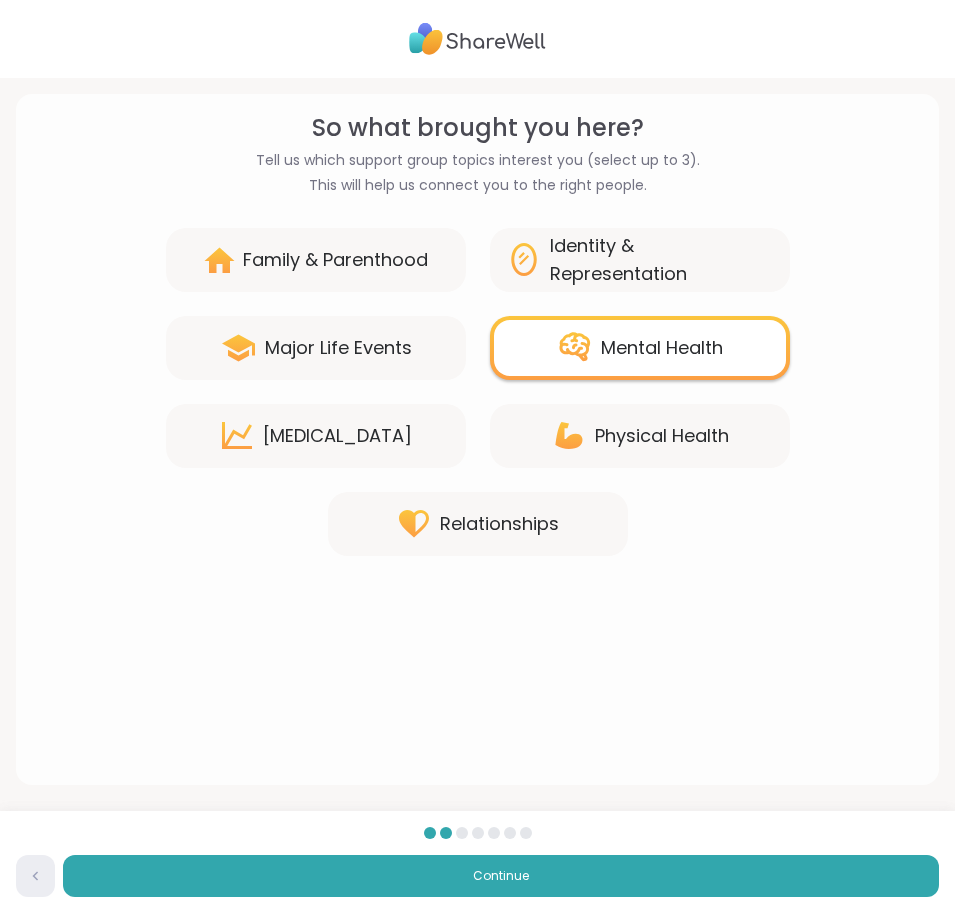 click on "Relationships" at bounding box center (478, 524) 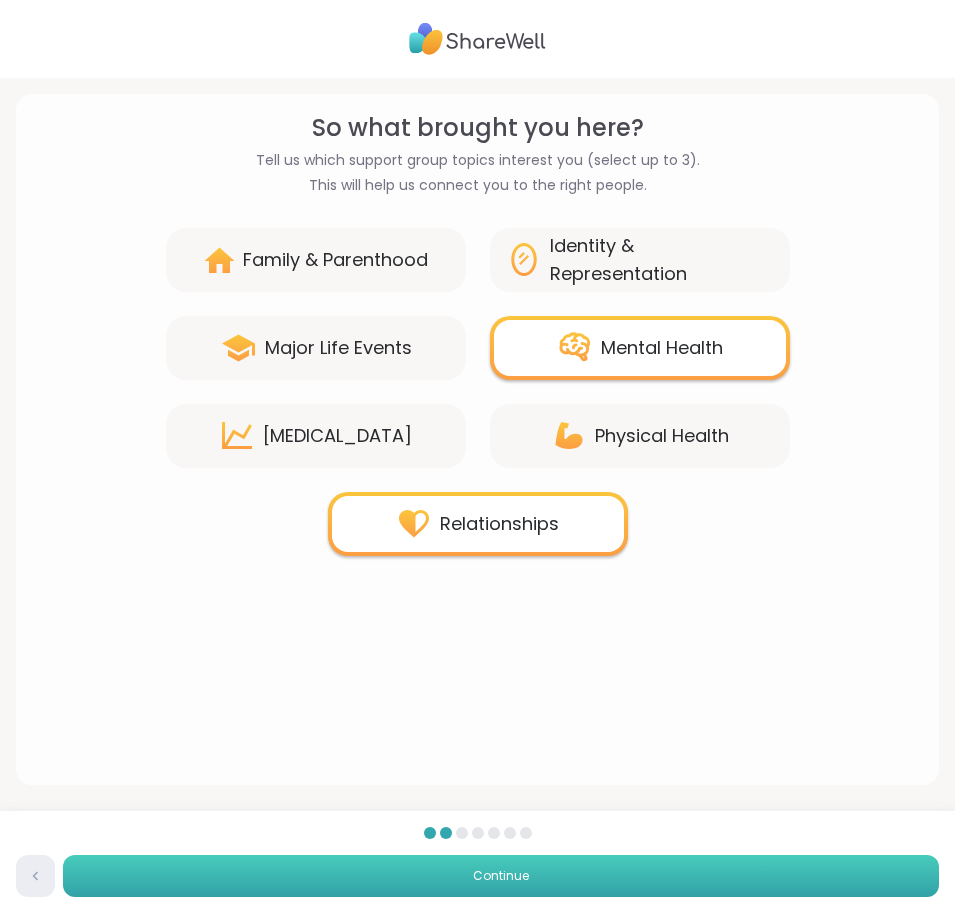 click on "Continue" at bounding box center (501, 876) 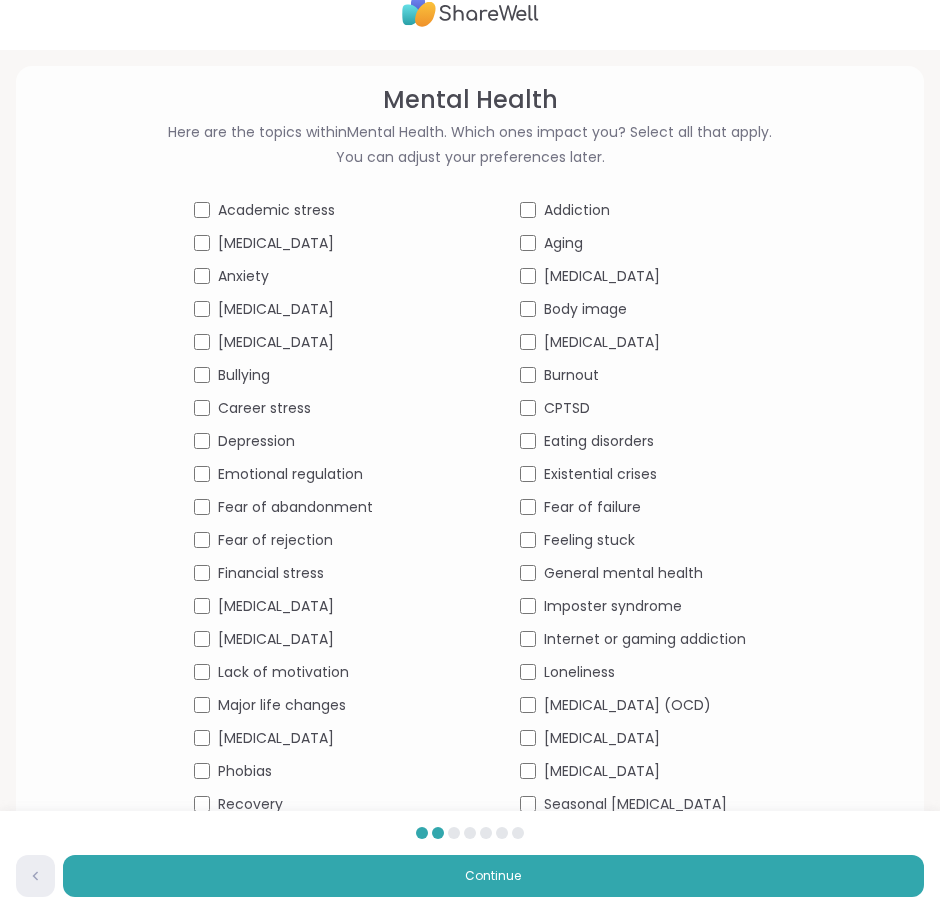 scroll, scrollTop: 0, scrollLeft: 0, axis: both 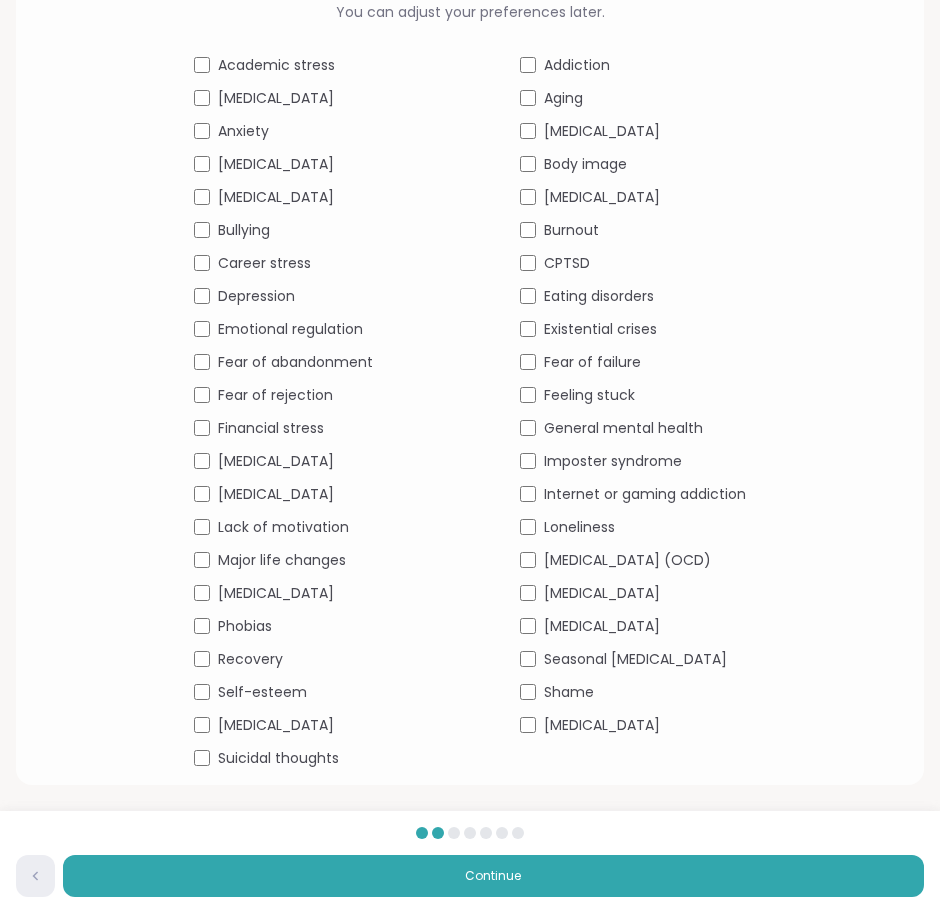 click on "[MEDICAL_DATA]" at bounding box center (276, 98) 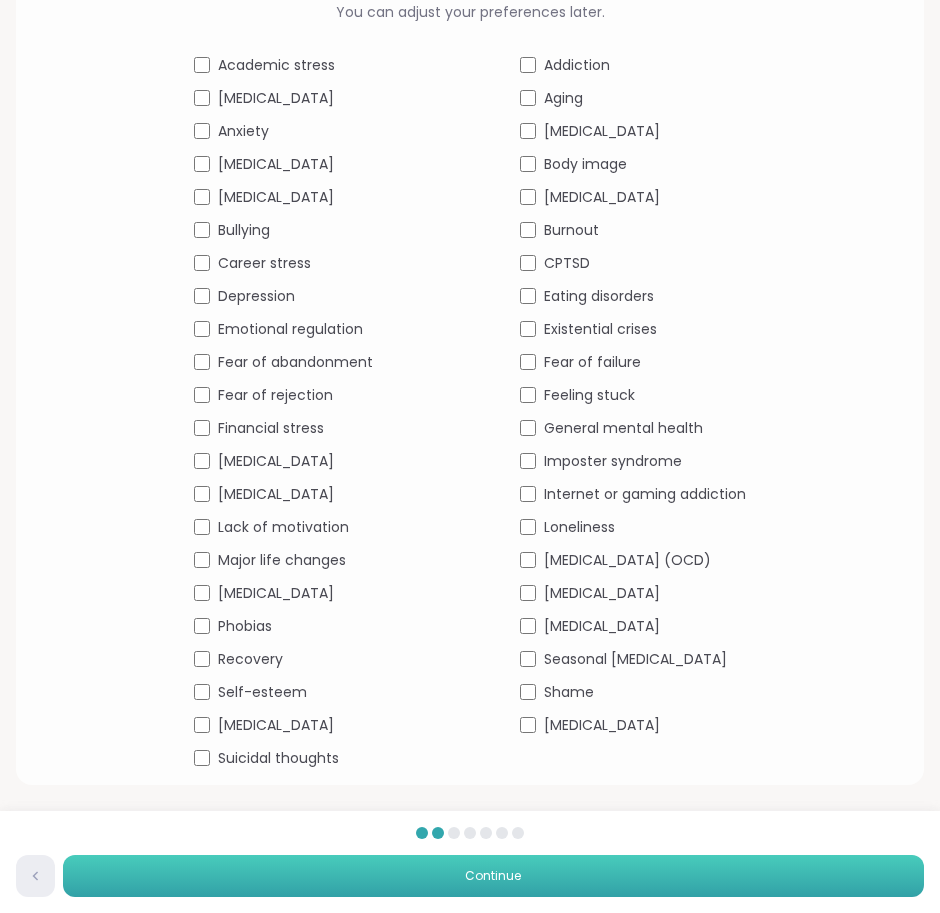 click on "Continue" at bounding box center [493, 876] 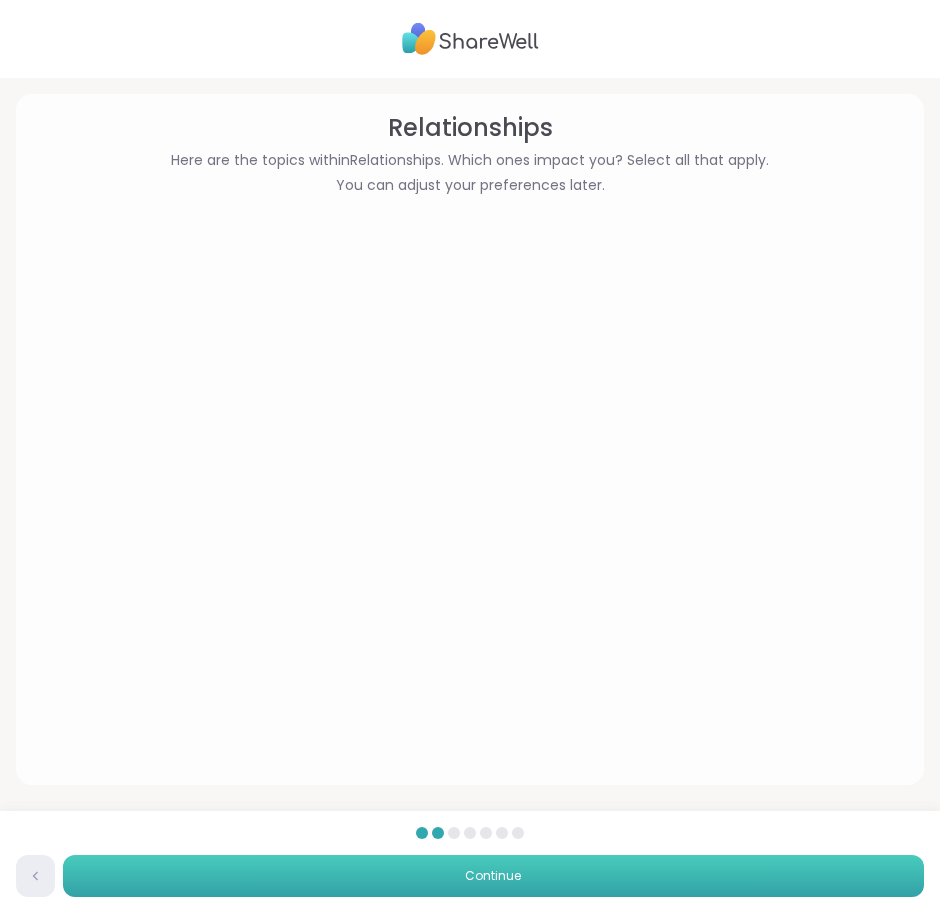 scroll, scrollTop: 0, scrollLeft: 0, axis: both 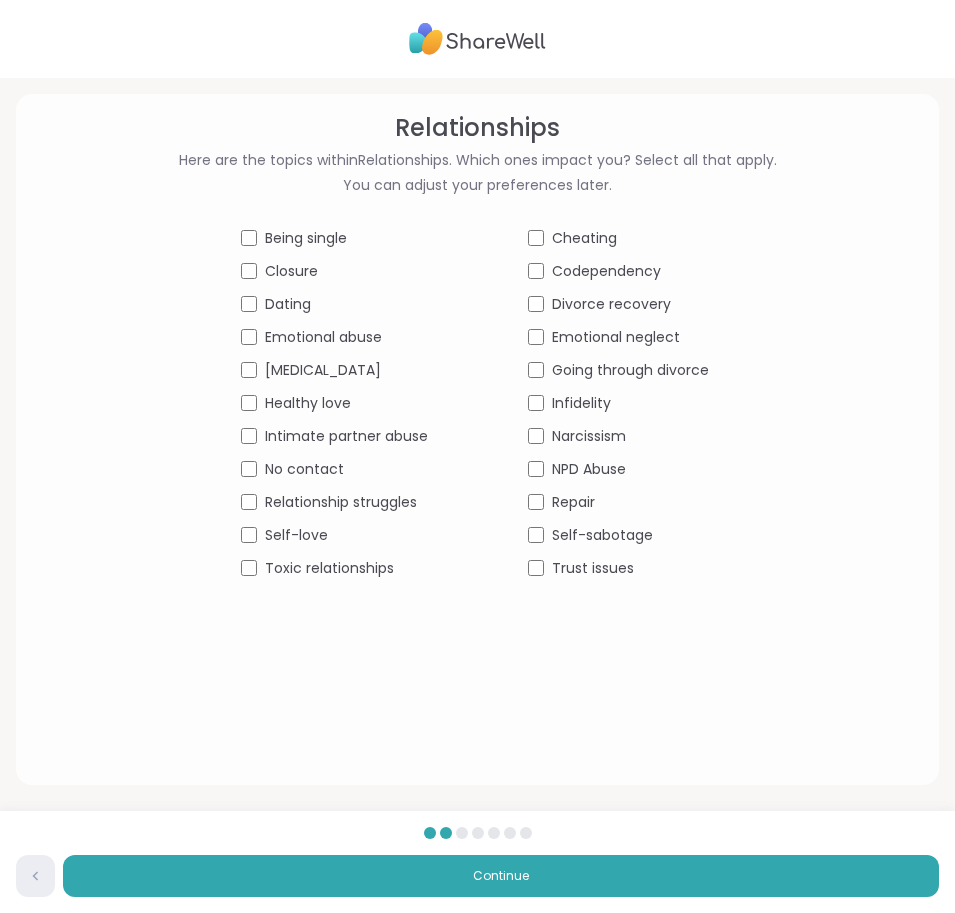click on "Intimate partner abuse" at bounding box center (334, 436) 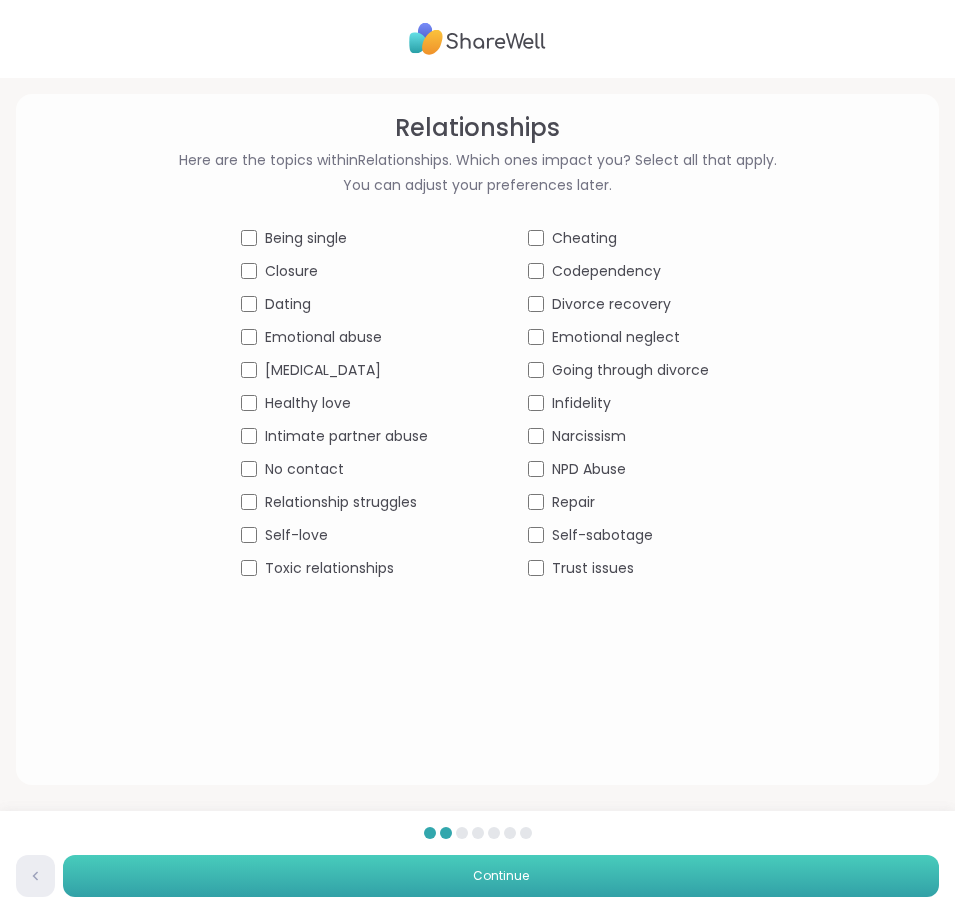 click on "Continue" at bounding box center (501, 876) 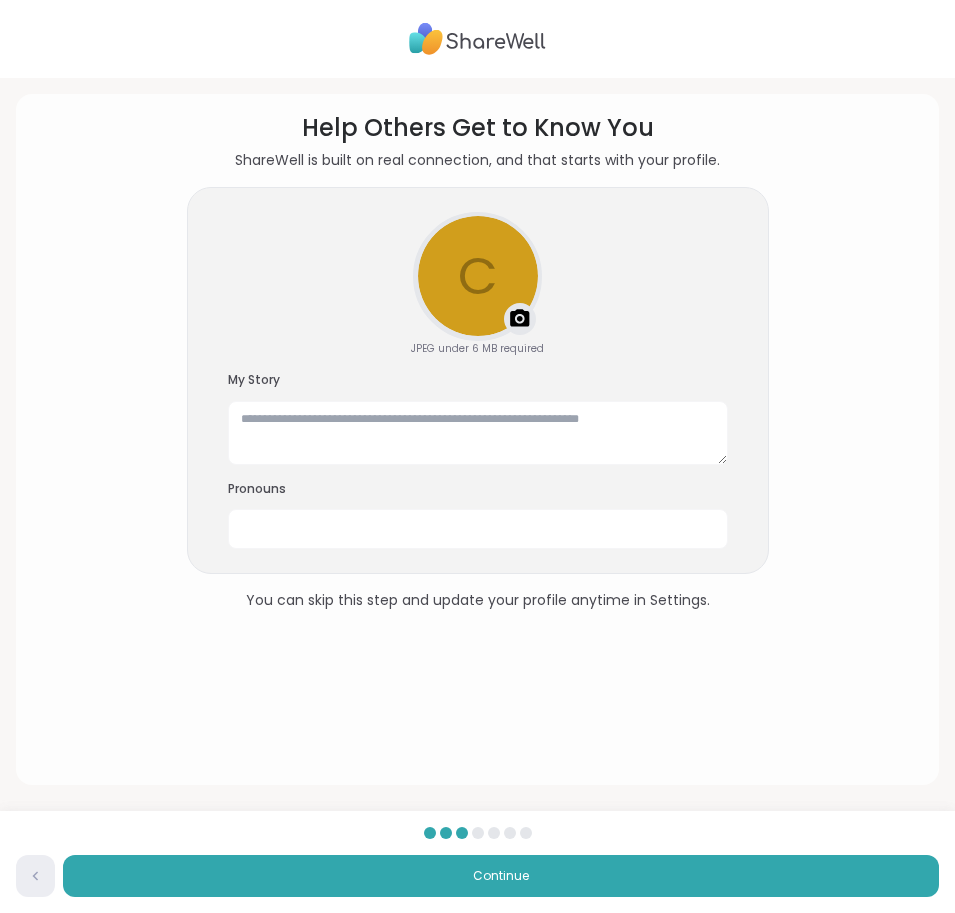 click at bounding box center [446, 833] 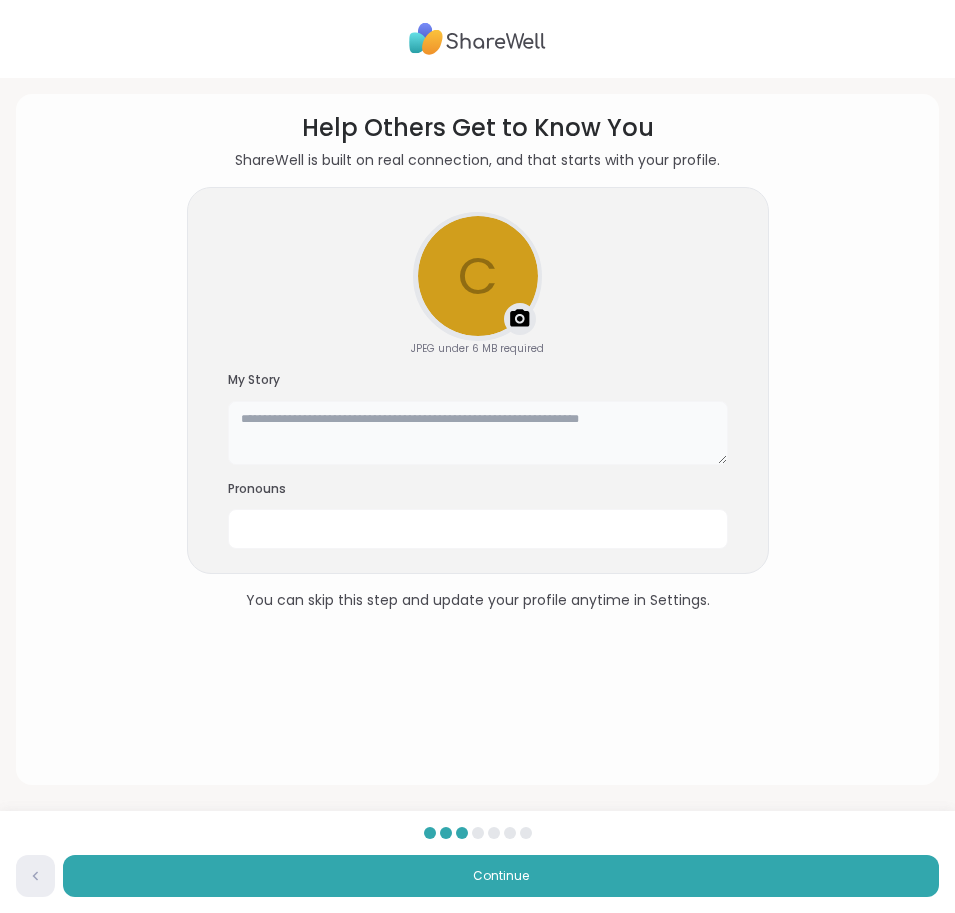 click at bounding box center (478, 433) 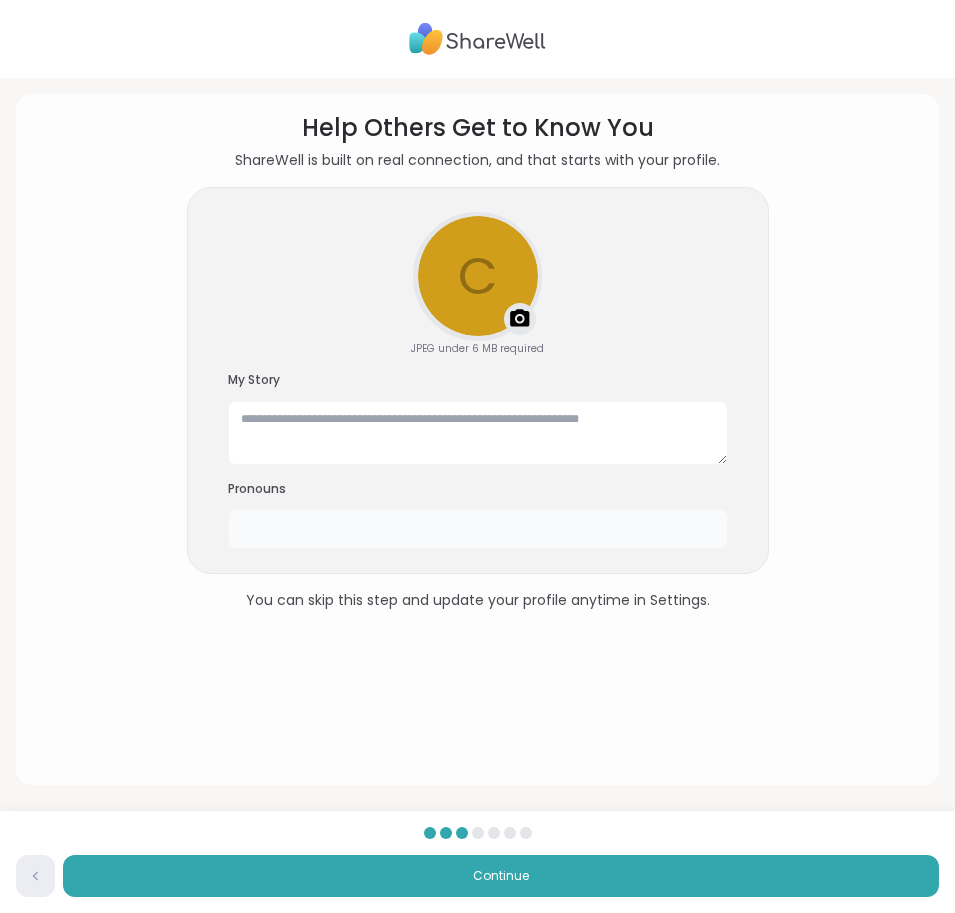 click at bounding box center (478, 529) 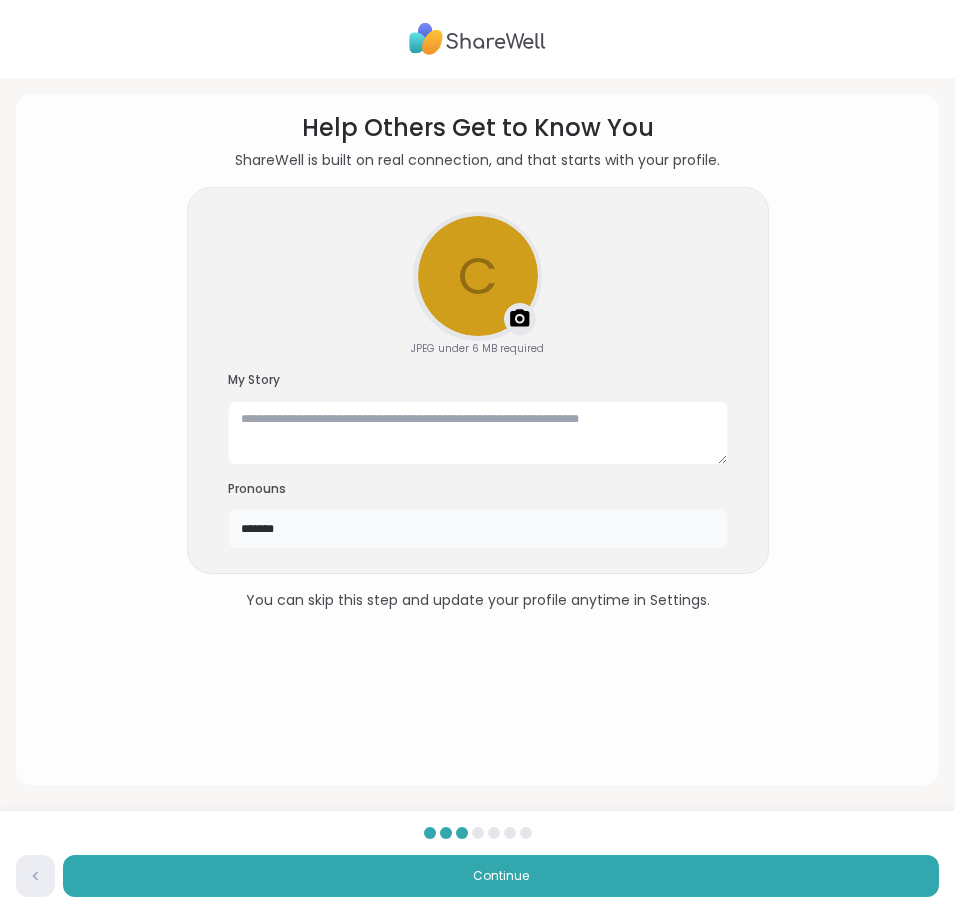 type on "*******" 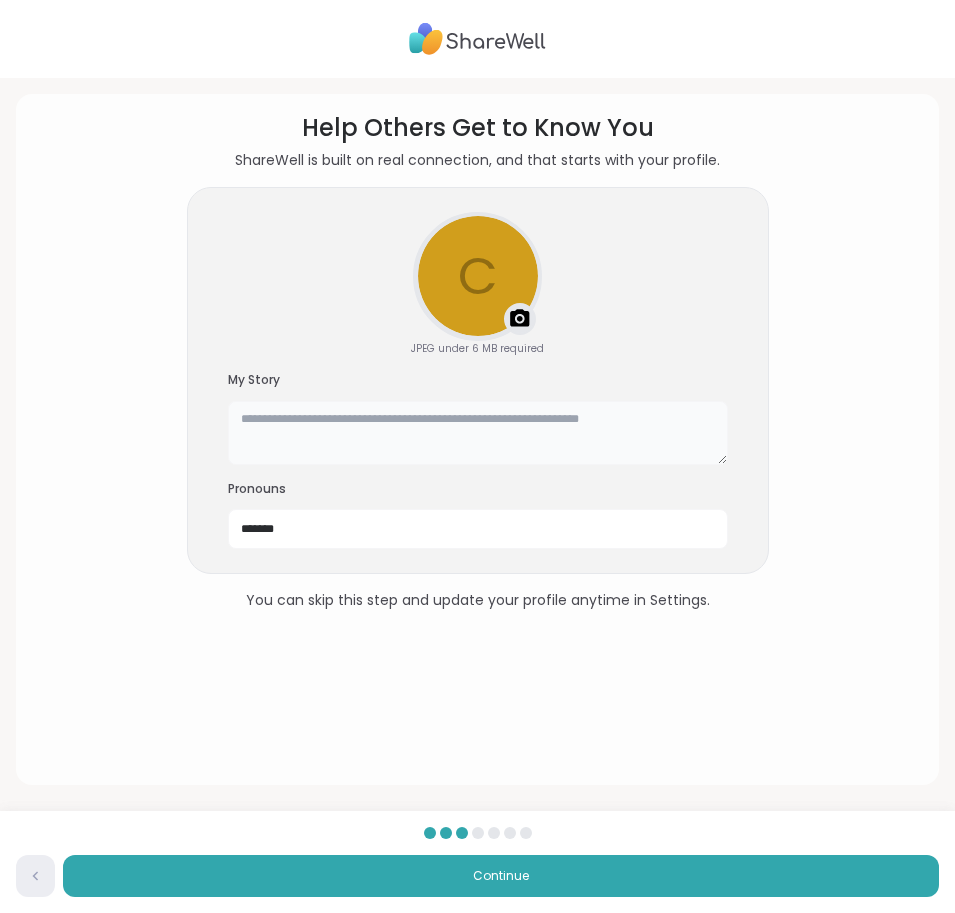 click at bounding box center [478, 433] 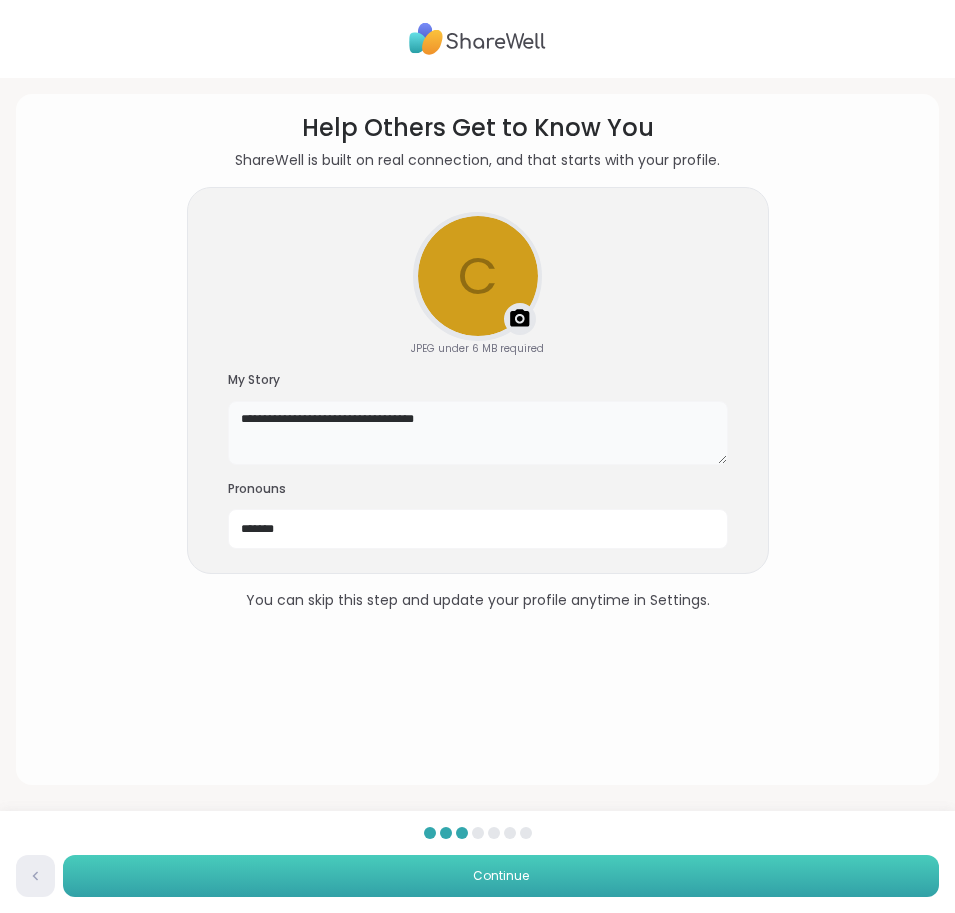 type on "**********" 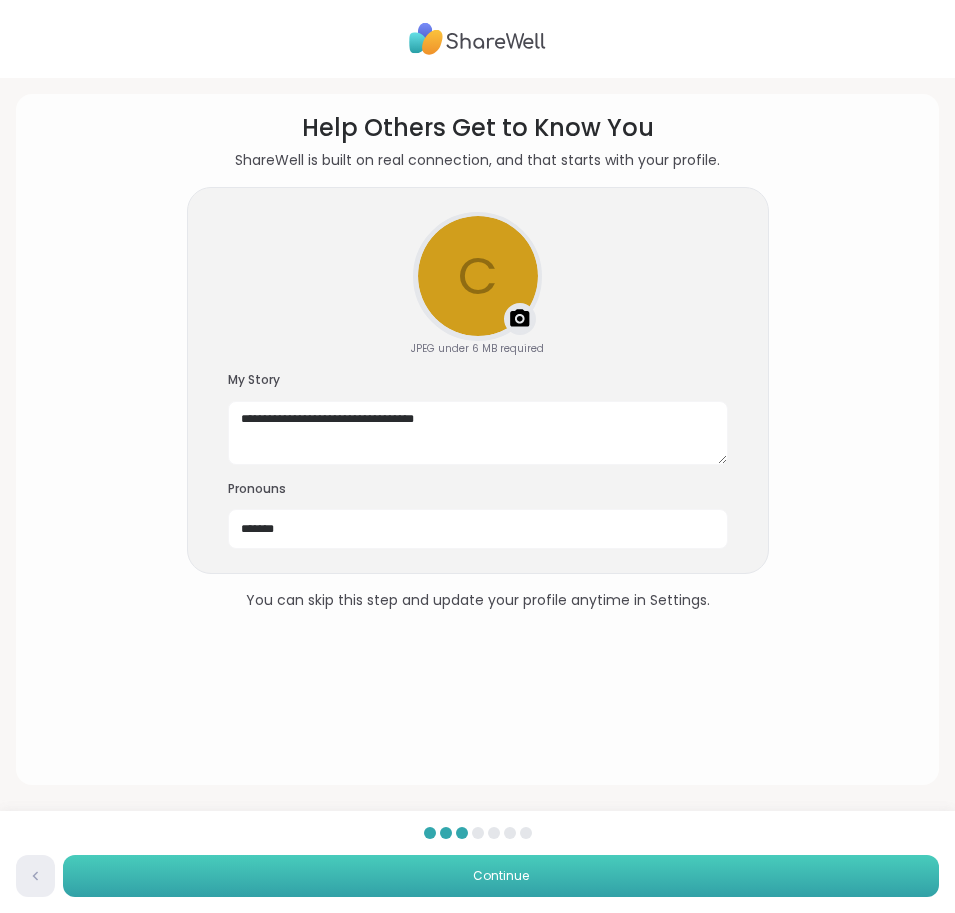 click on "Continue" at bounding box center [501, 876] 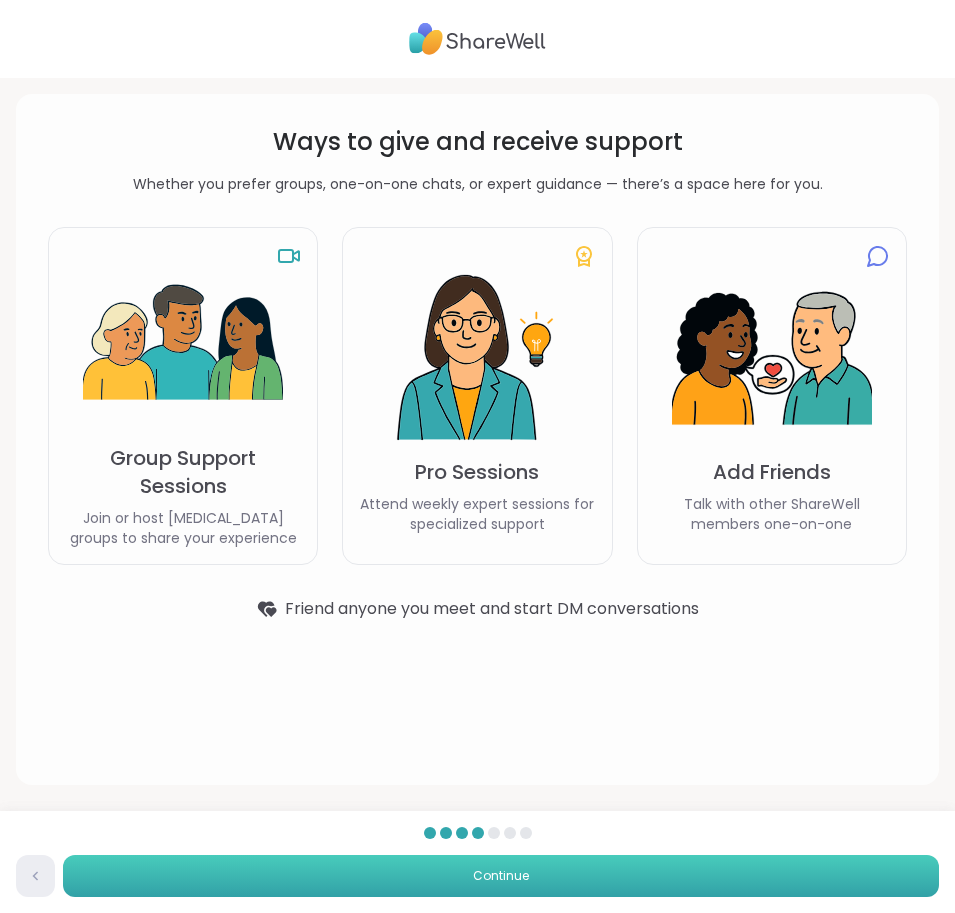 click on "Continue" at bounding box center (501, 876) 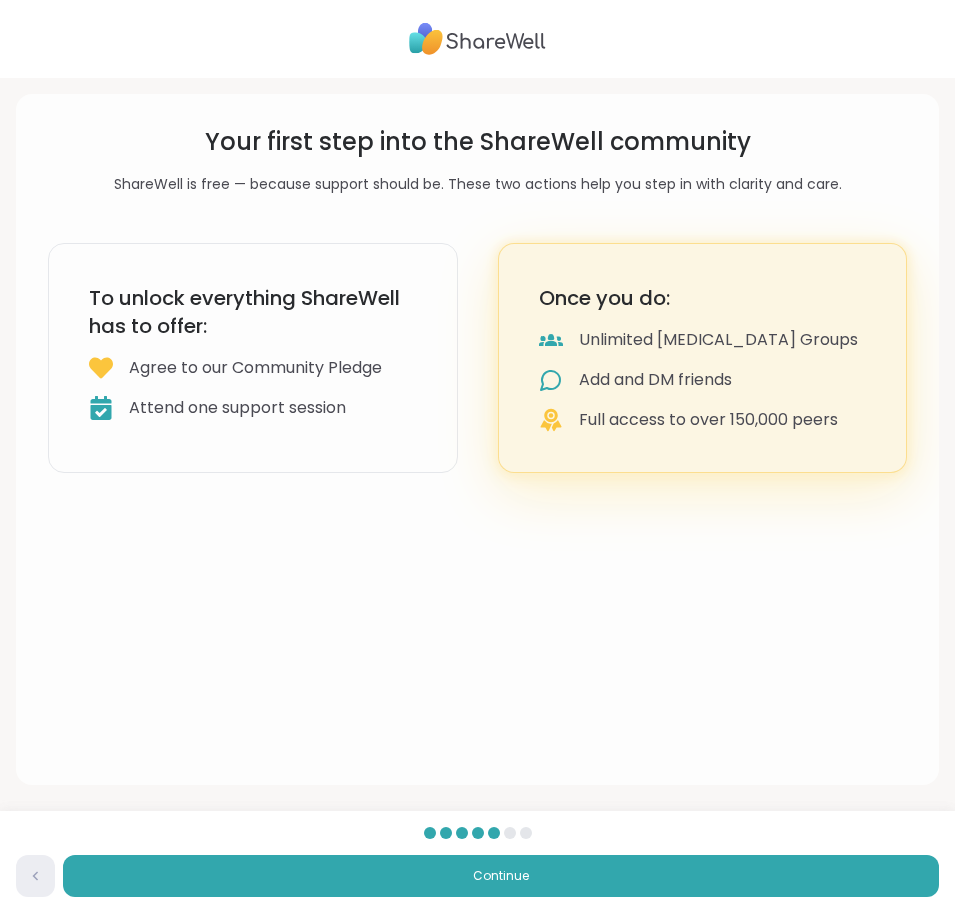 click on "To unlock everything ShareWell has to offer: Agree to our Community Pledge Attend one support session" at bounding box center [253, 358] 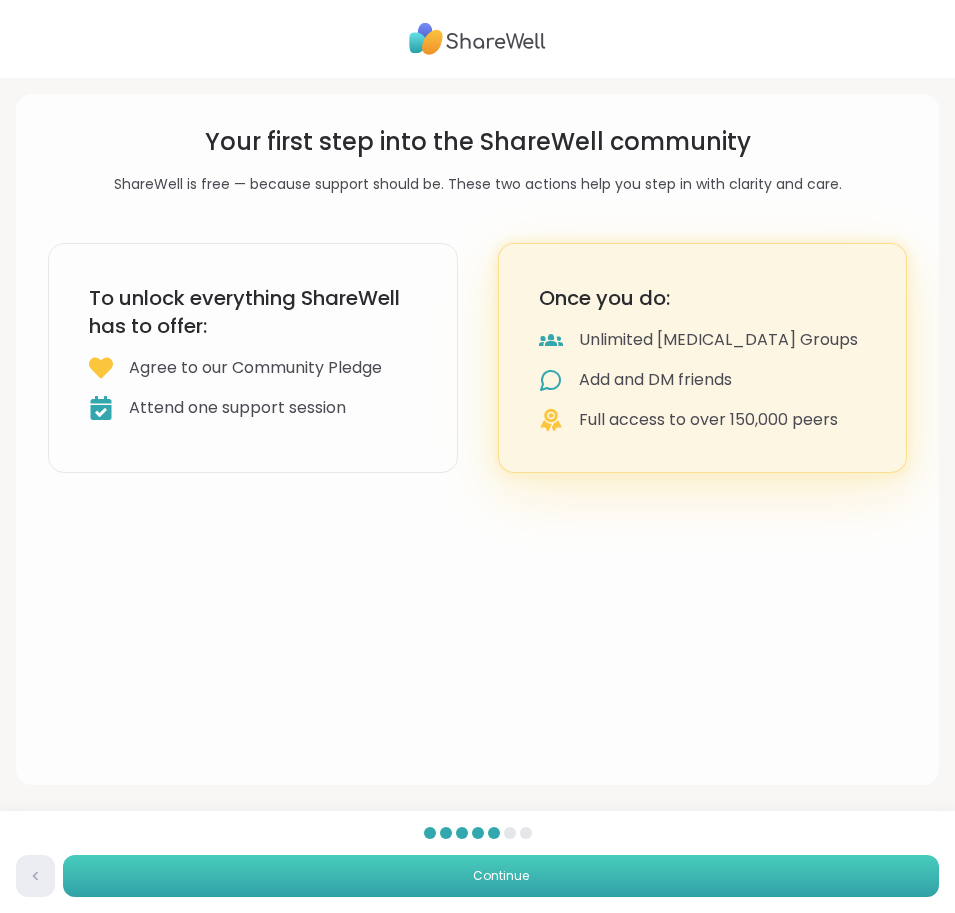click on "Continue" at bounding box center (501, 876) 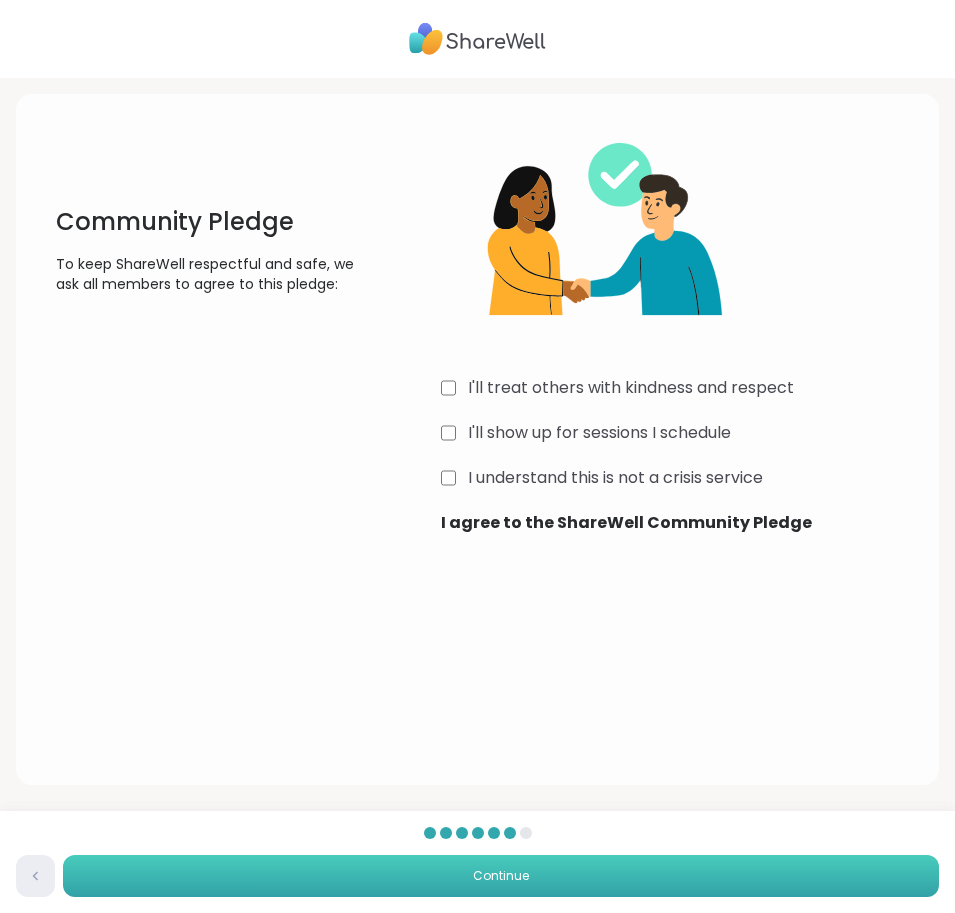 click on "Continue" at bounding box center (501, 876) 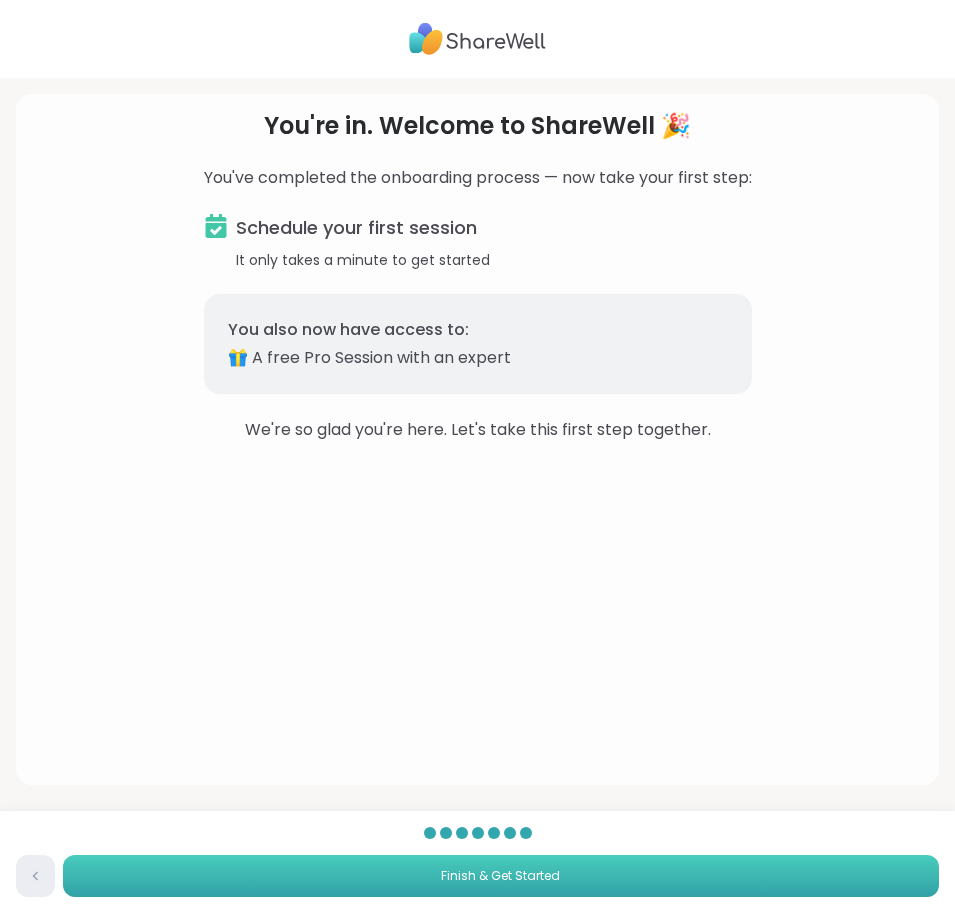 click on "Finish & Get Started" at bounding box center (501, 876) 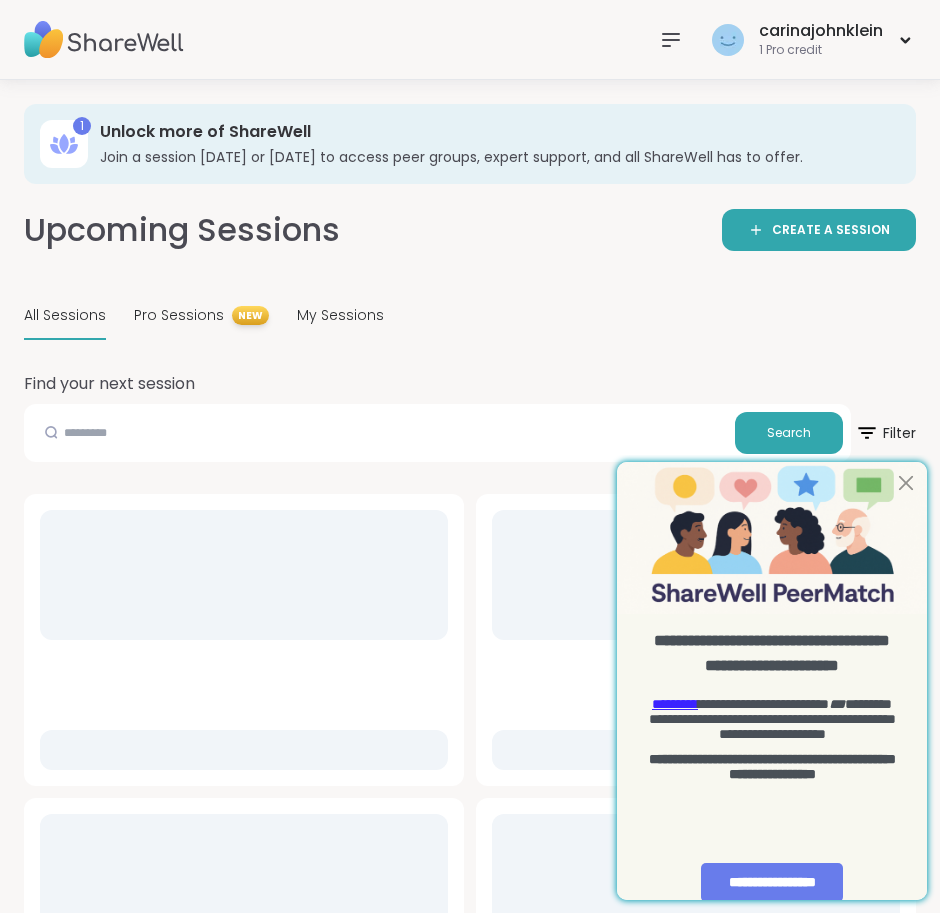scroll, scrollTop: 0, scrollLeft: 0, axis: both 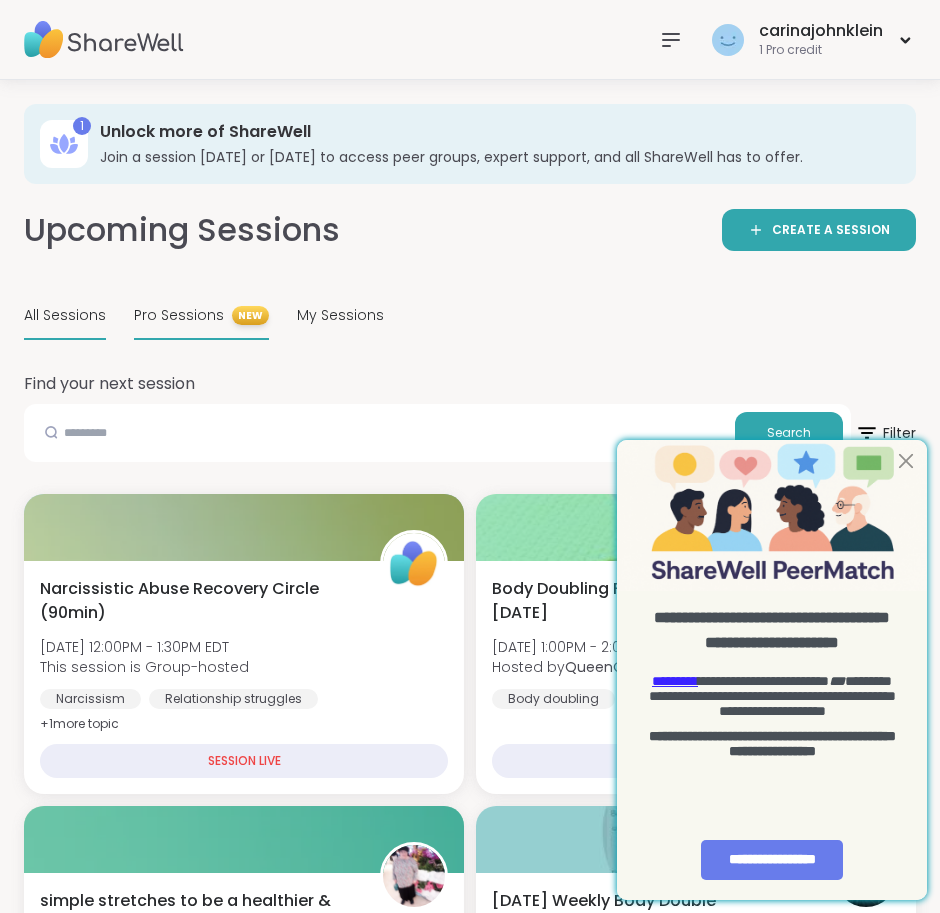 click on "Pro Sessions" at bounding box center (179, 315) 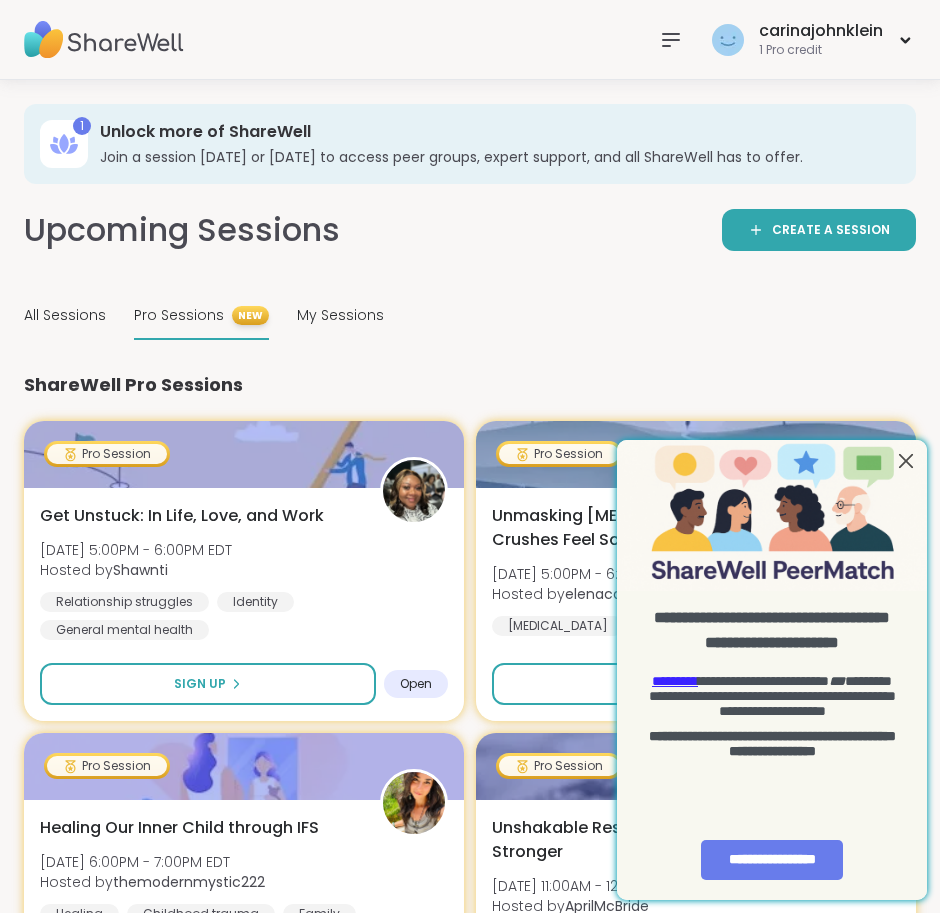 click at bounding box center [906, 460] 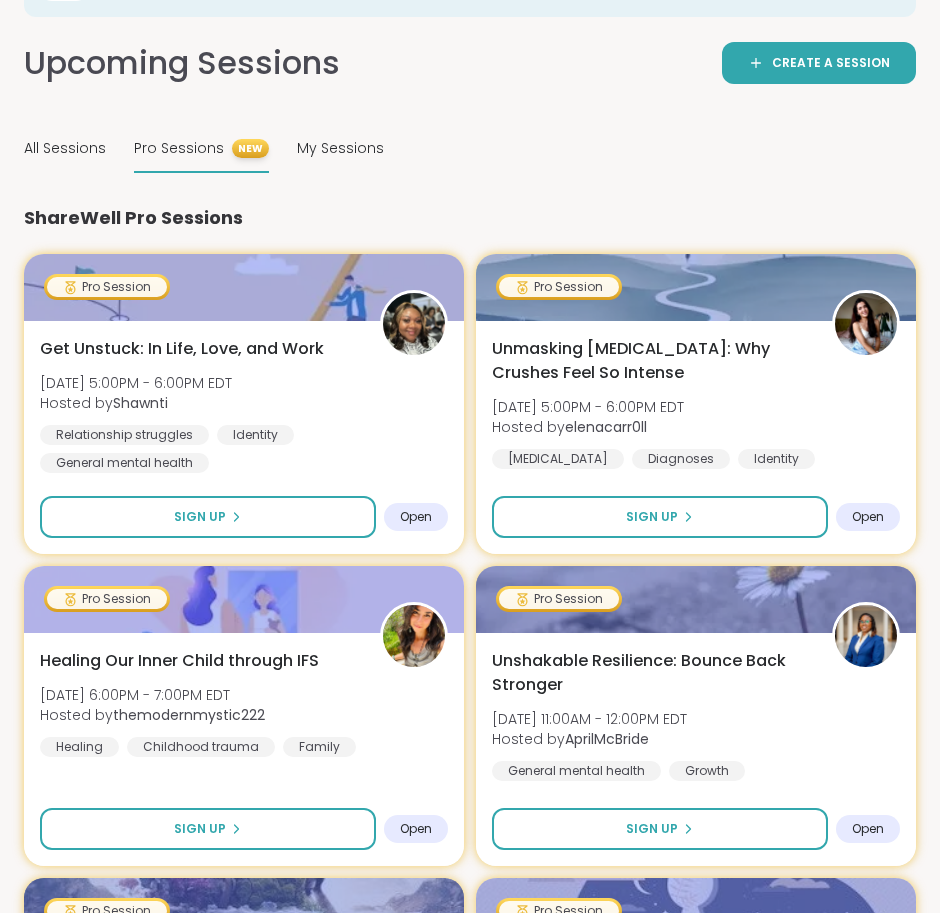 scroll, scrollTop: 0, scrollLeft: 0, axis: both 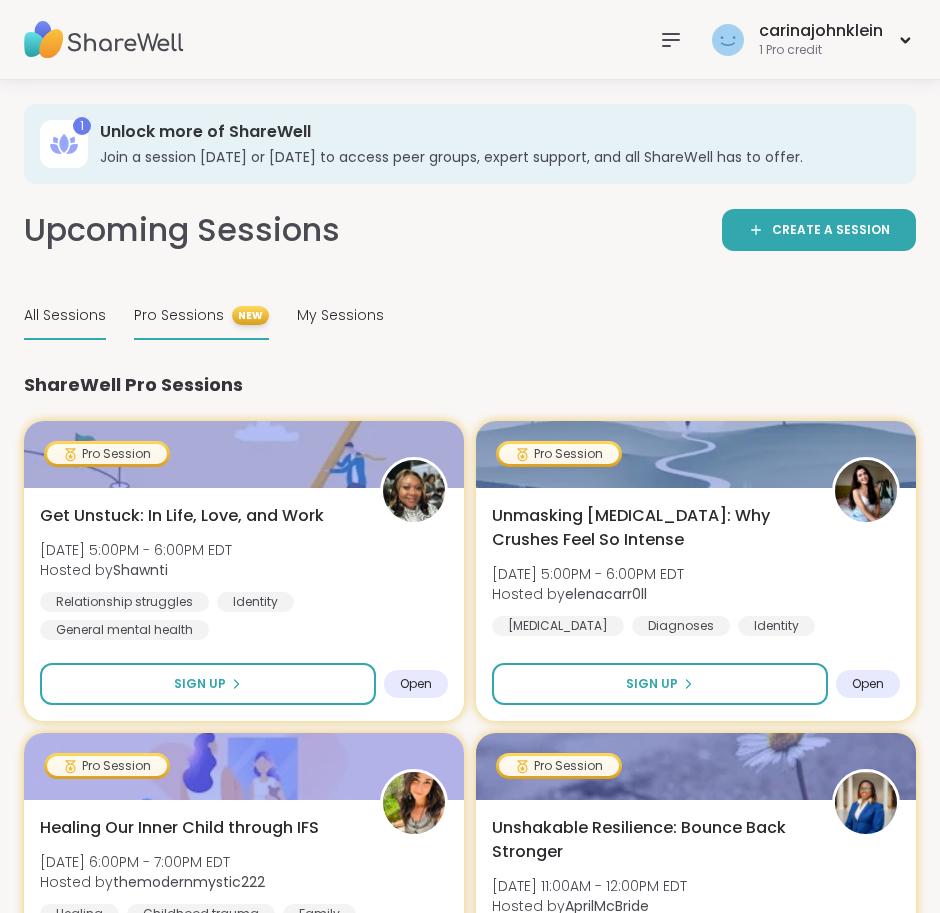 click on "All Sessions" at bounding box center (65, 315) 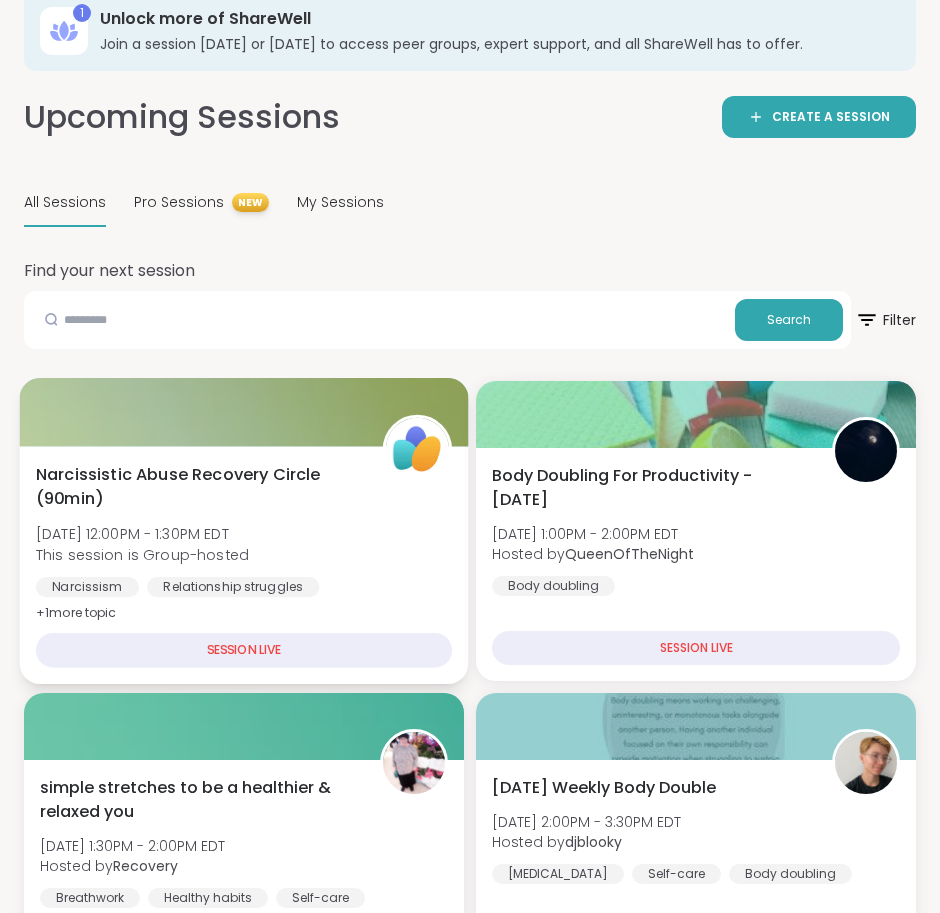 scroll, scrollTop: 117, scrollLeft: 0, axis: vertical 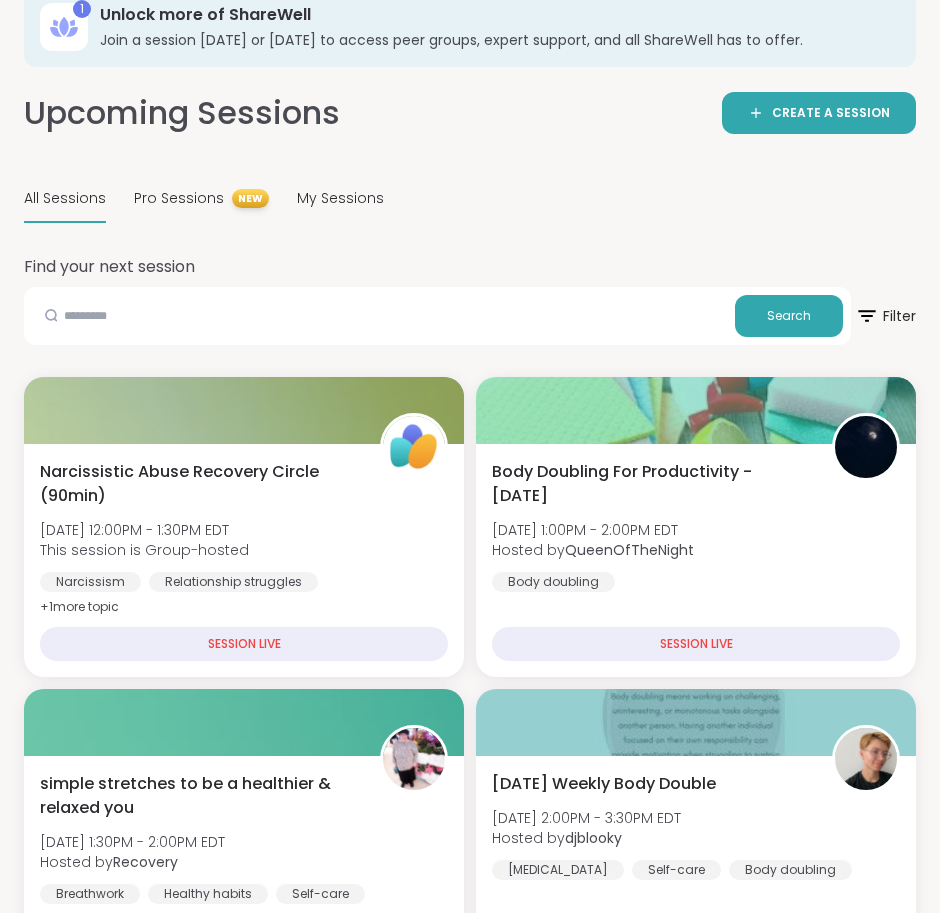 click at bounding box center [51, 315] 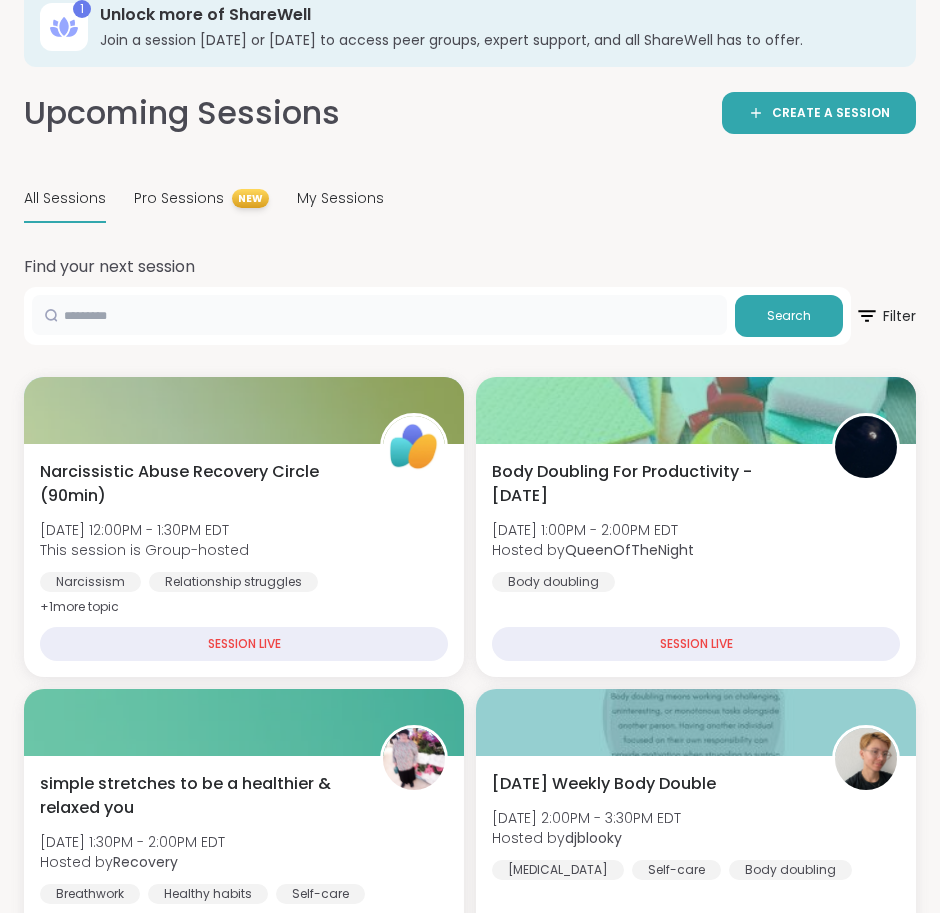 click at bounding box center (379, 315) 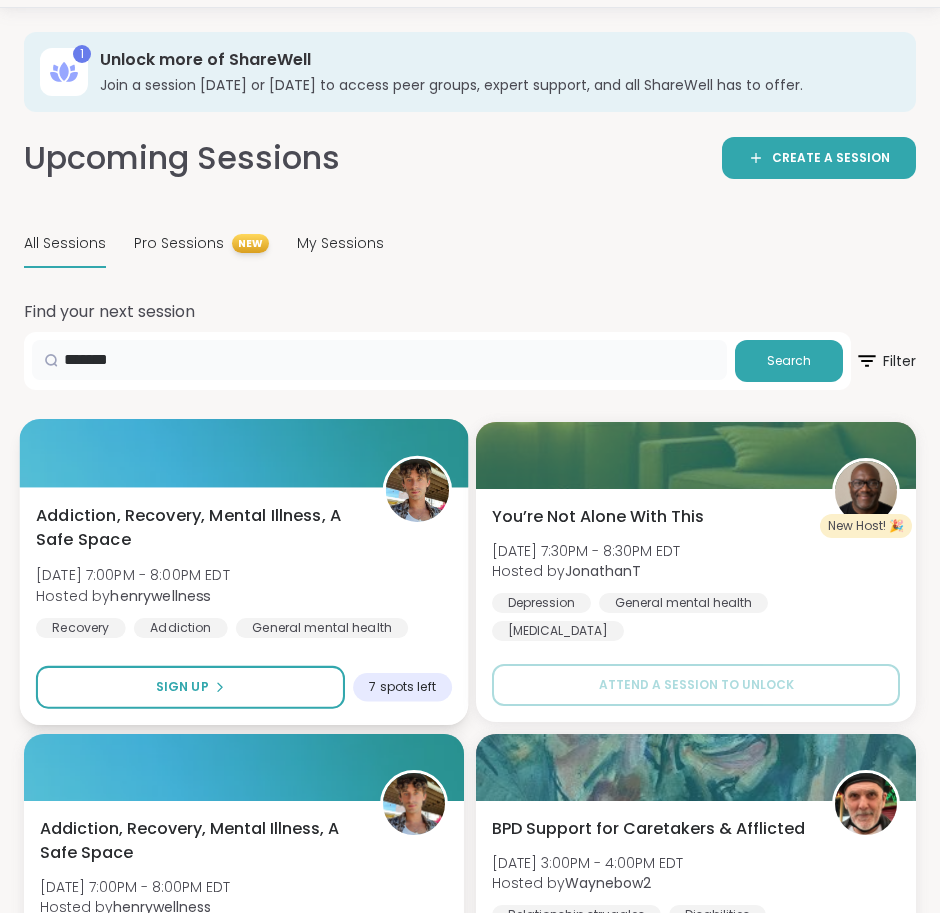 scroll, scrollTop: 71, scrollLeft: 0, axis: vertical 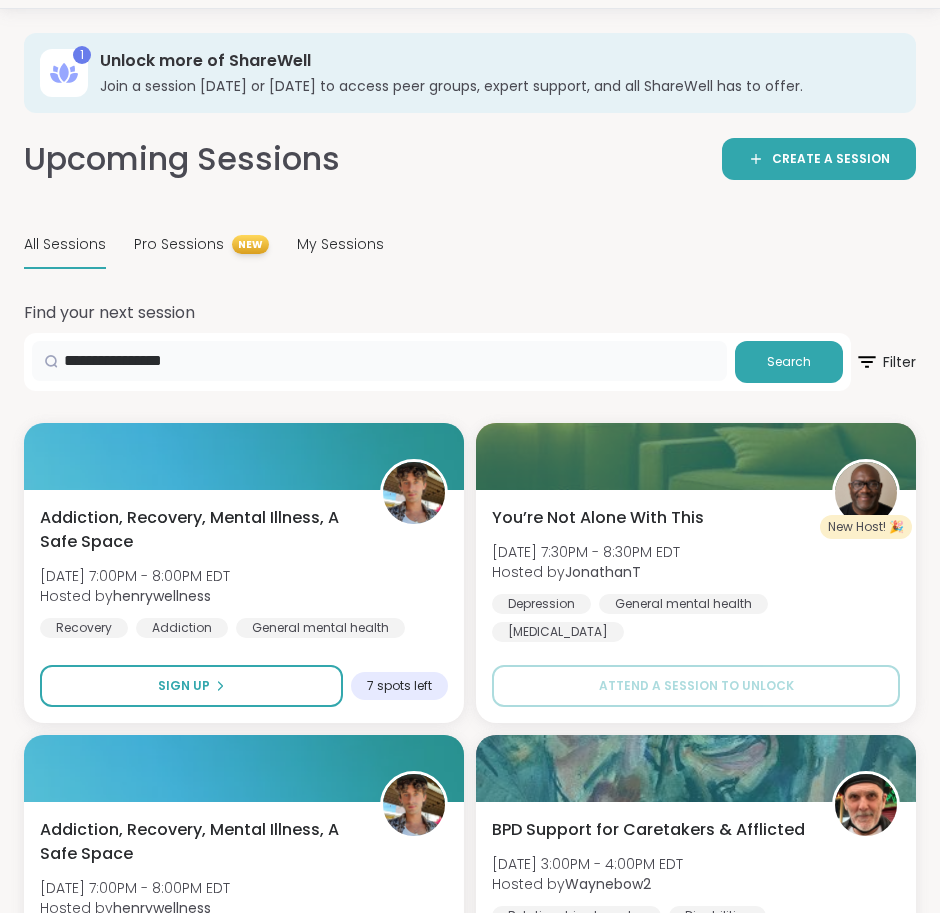 type on "**********" 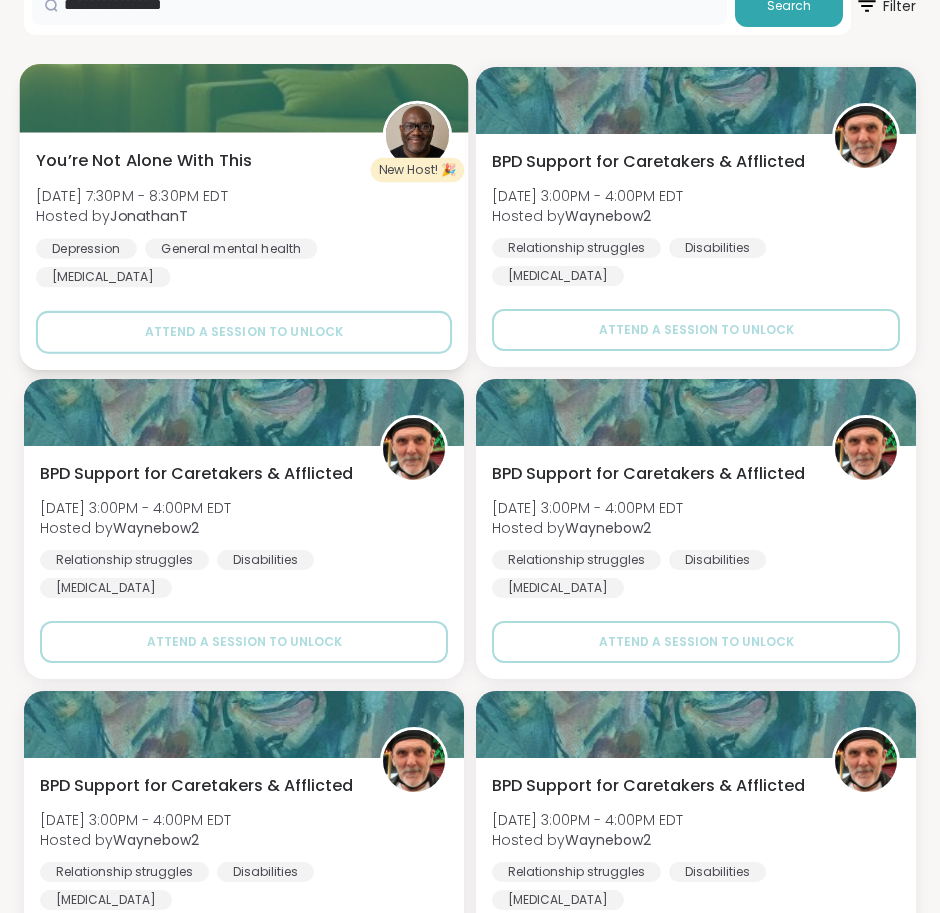 scroll, scrollTop: 428, scrollLeft: 0, axis: vertical 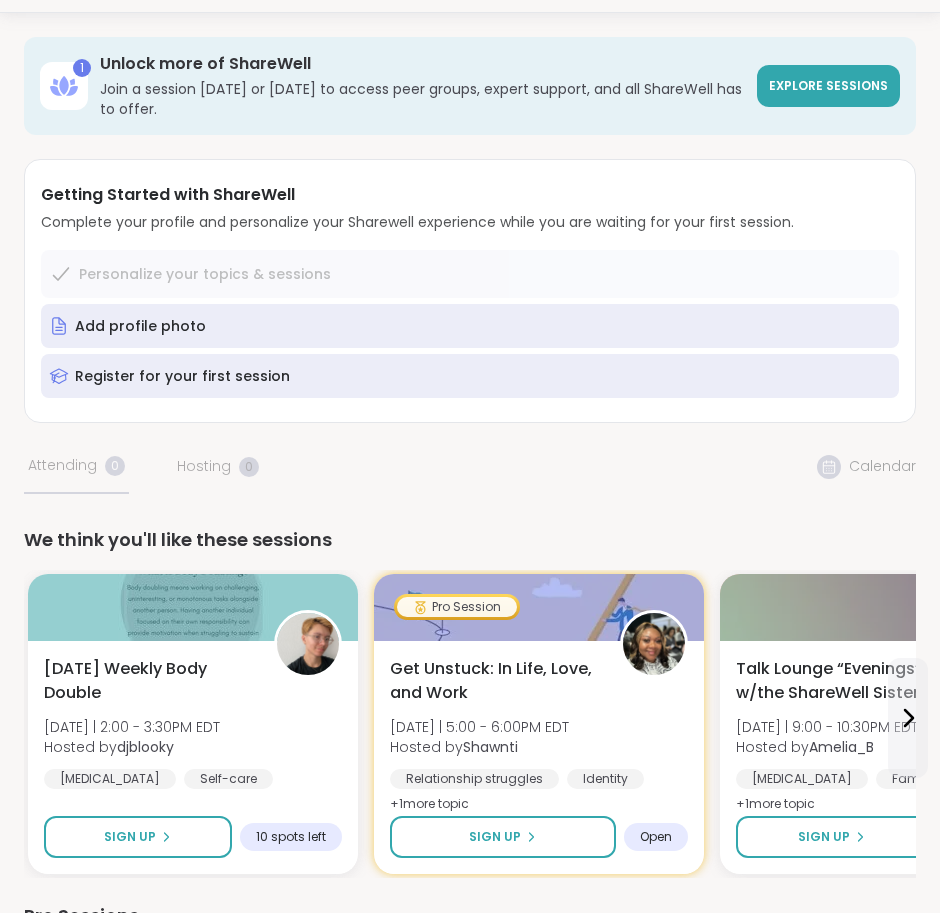click on "1 Unlock more of ShareWell Join a session [DATE] or [DATE] to access peer groups, expert support, and all ShareWell has to offer. Explore sessions Getting Started with ShareWell Complete your profile and personalize your Sharewell experience while you are waiting for your first session. Personalize your topics & sessions Add profile photo Register for your first session Your Sessions Attending 0 Hosting 0 Calendar We think you'll like these sessions [DATE] Weekly Body Double [DATE] | 2:00 - 3:30PM EDT Hosted by  djblooky [MEDICAL_DATA] Self-care Body doubling Sign Up 10 spots left Pro Session Get Unstuck: In Life, Love, and Work [DATE] | 5:00 - 6:00PM EDT Hosted by  [PERSON_NAME] Relationship struggles Identity General mental health + 1  more topic Sign Up Open Talk Lounge “Evenings” w/the ShareWell Sisters [DATE] | 9:00 - 10:30PM EDT Hosted by  [PERSON_NAME] [MEDICAL_DATA] Family conflicts Relationship struggles + 1  more topic Sign Up 9 spots left Breaking Free: Early Recovery from Abuse Trauma recovery + 2 s" at bounding box center (470, 1242) 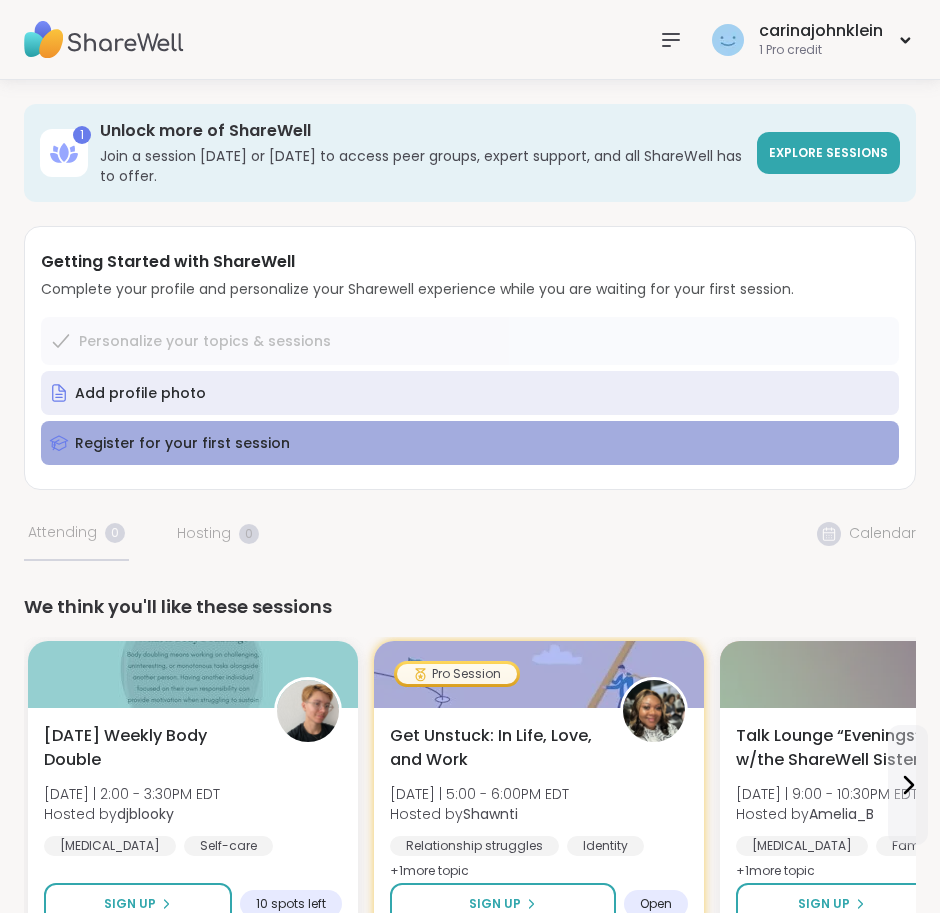 scroll, scrollTop: 0, scrollLeft: 0, axis: both 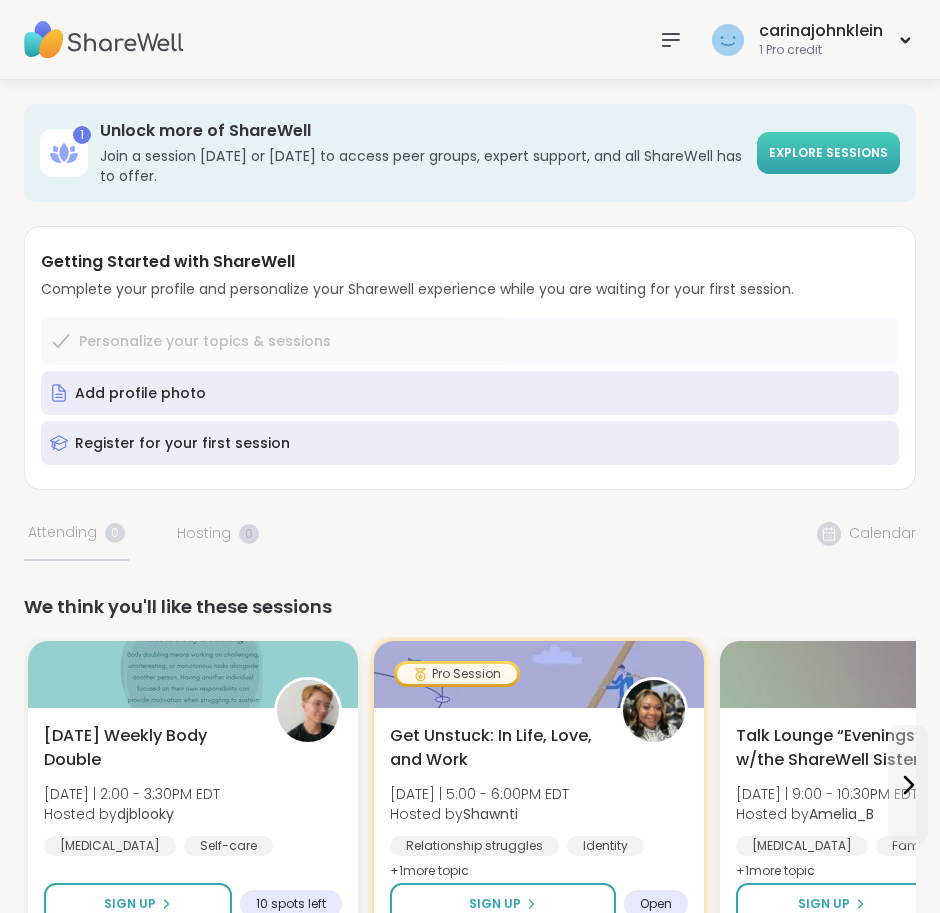 click on "Explore sessions" at bounding box center (828, 152) 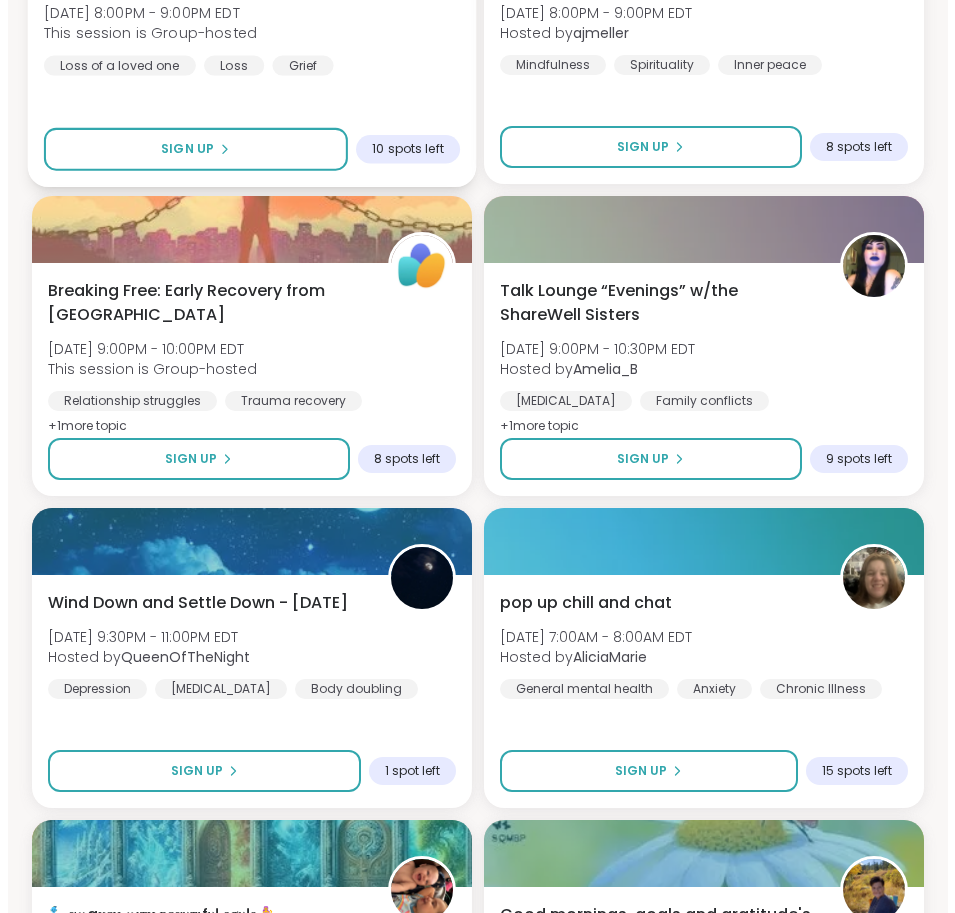 scroll, scrollTop: 4085, scrollLeft: 0, axis: vertical 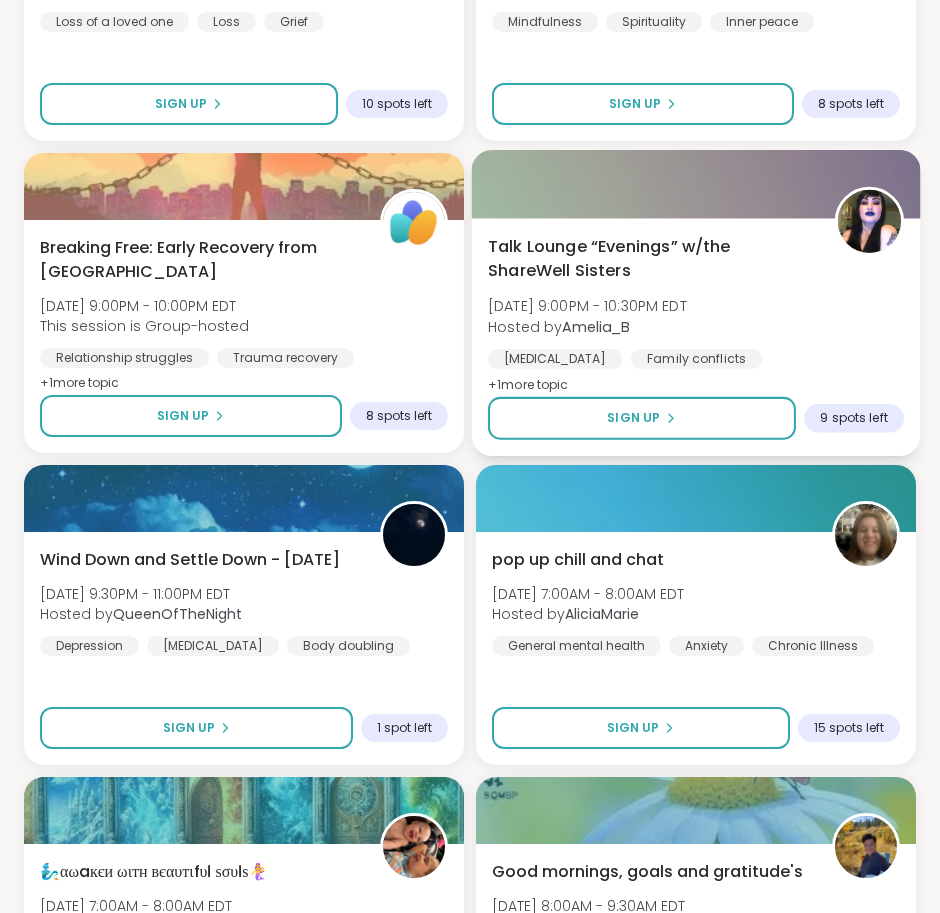 click on "+ 1  more topic" at bounding box center [528, 384] 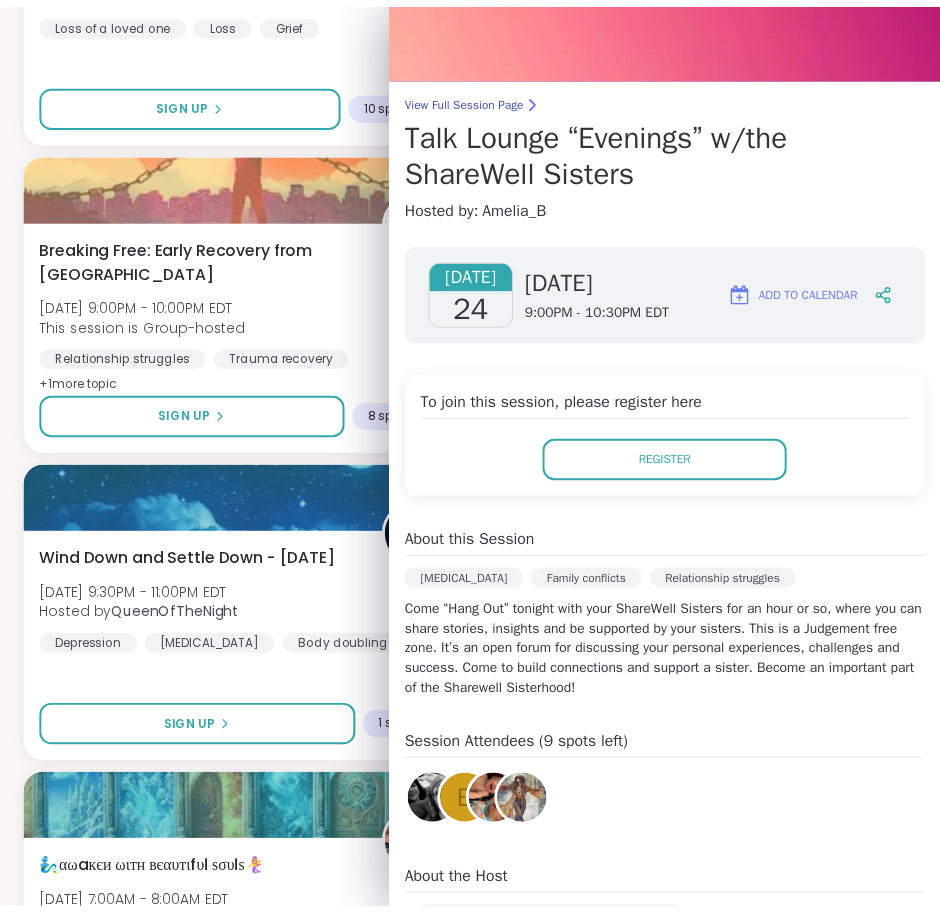 scroll, scrollTop: 89, scrollLeft: 0, axis: vertical 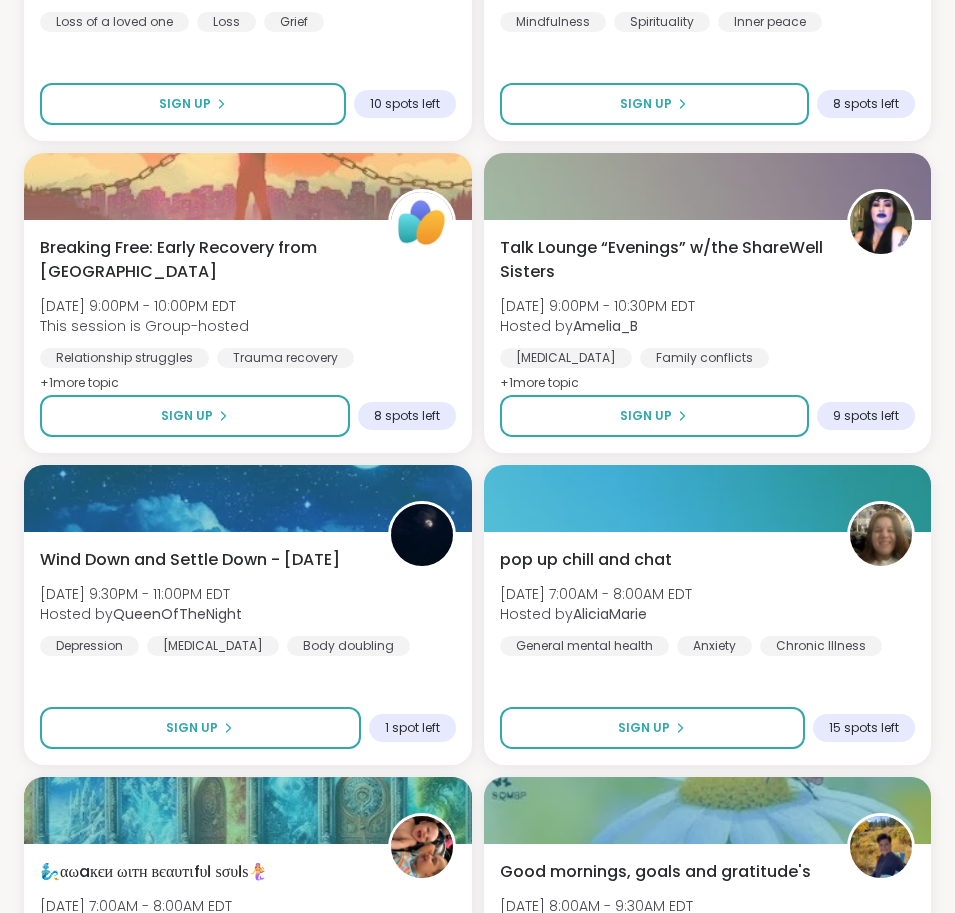 click on "1 Unlock more of ShareWell Join a session [DATE] or [DATE] to access peer groups, expert support, and all ShareWell has to offer. Upcoming Sessions CREATE A SESSION All Sessions Pro Sessions NEW My Sessions Find your next session Search  Filter   Narcissistic Abuse Recovery Circle (90min) [DATE] 12:00PM - 1:30PM EDT This session is Group-hosted Narcissism Relationship struggles Emotional abuse + 1  more topic SESSION LIVE Body Doubling For Productivity - [DATE] [DATE] 1:00PM - 2:00PM EDT Hosted by  QueenOfTheNight Body doubling SESSION LIVE simple stretches to be a healthier & relaxed you [DATE] 1:30PM - 2:00PM EDT Hosted by  Recovery Breathwork Healthy habits Self-care Sign Up 10 spots left [DATE] Weekly Body Double [DATE] 2:00PM - 3:30PM EDT Hosted by  djblooky [MEDICAL_DATA] Self-care Body doubling Sign Up 10 spots left ✨The Mystic Circle of Sensing, Sound, Readings✨ [DATE] 2:00PM - 3:00PM EDT Hosted by  lyssa Mindfulness Self reflection Inner peace Session Full Full" at bounding box center (477, -959) 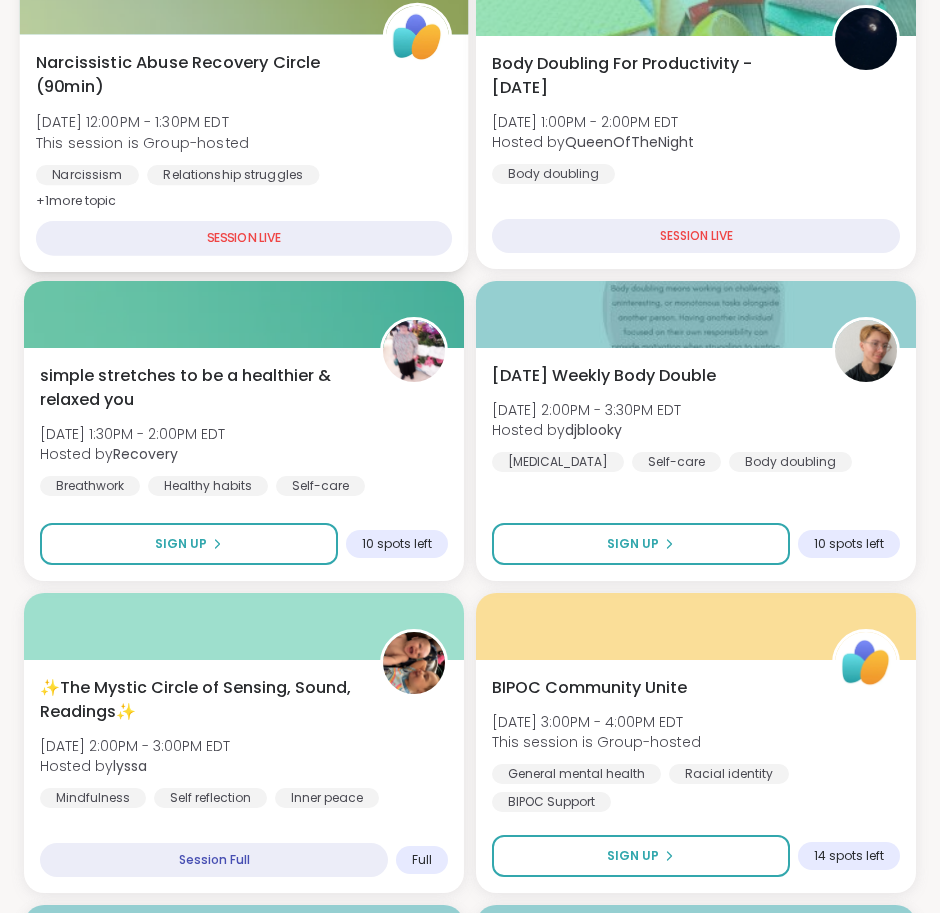 scroll, scrollTop: 0, scrollLeft: 0, axis: both 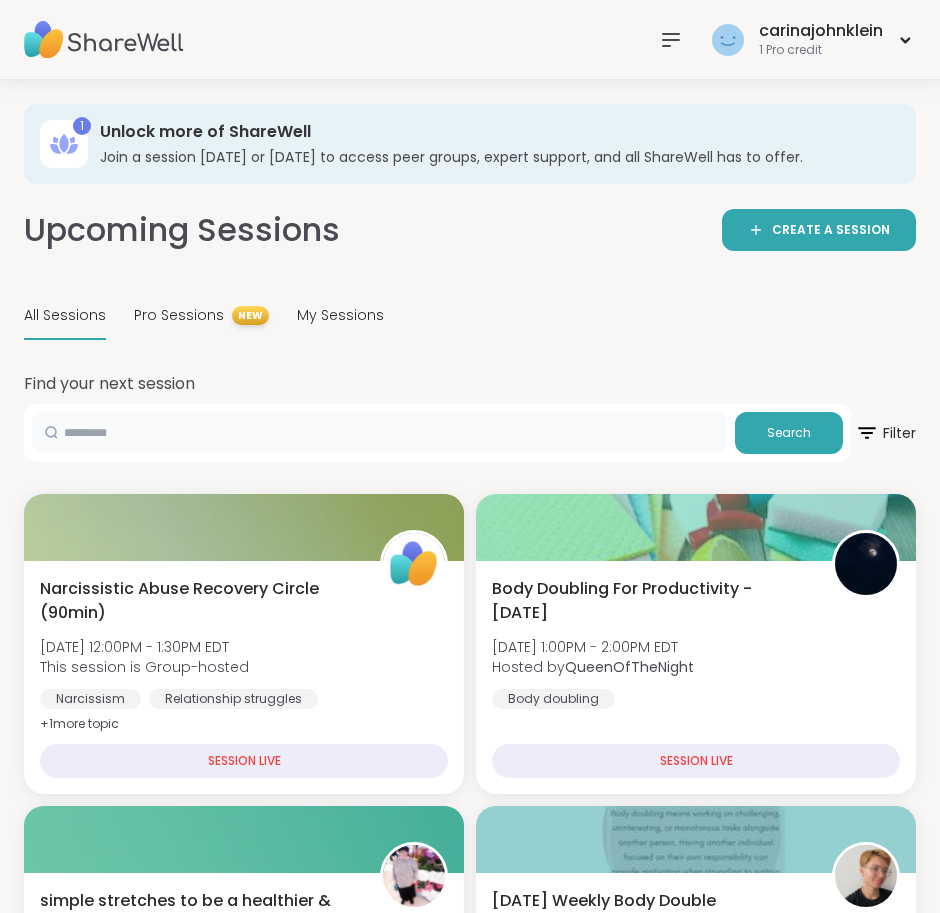 click at bounding box center [379, 432] 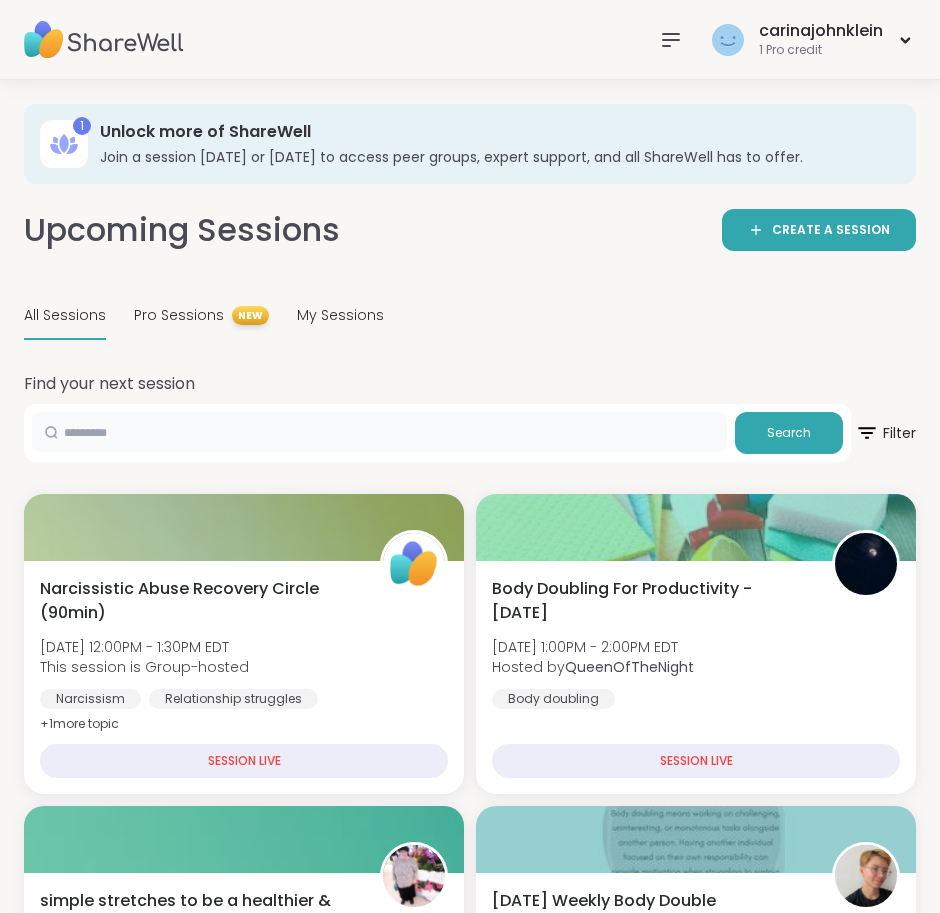 type on "**********" 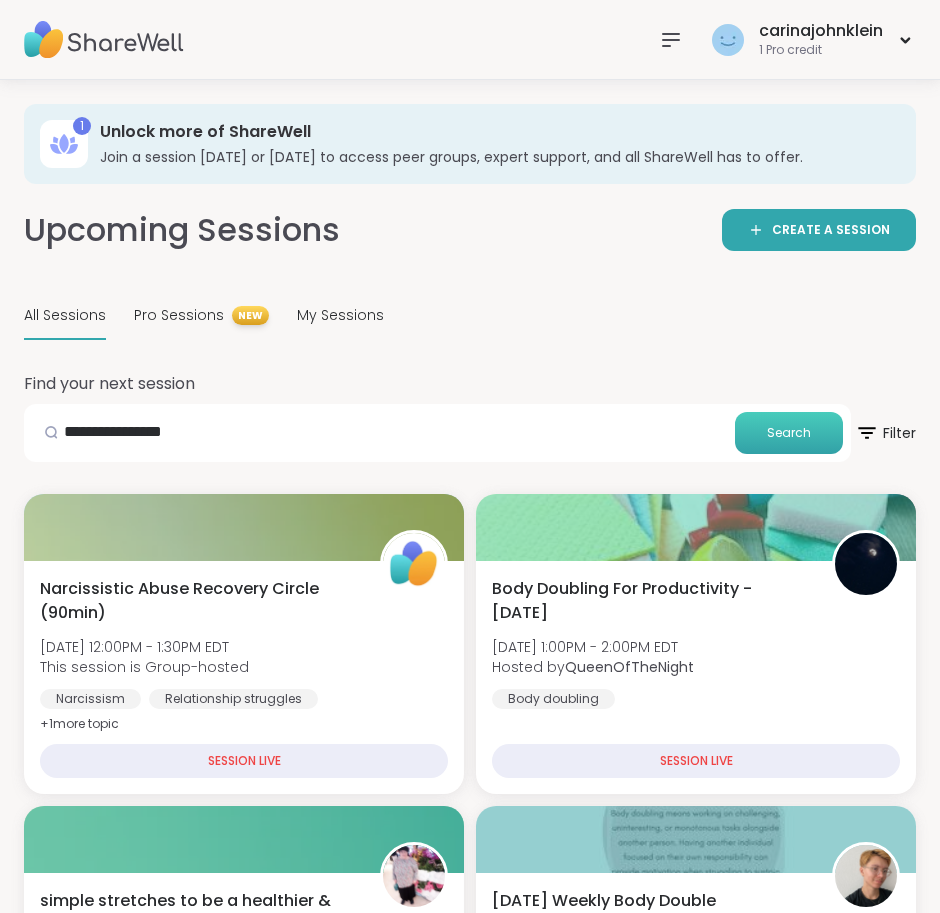 click on "Search" at bounding box center (789, 433) 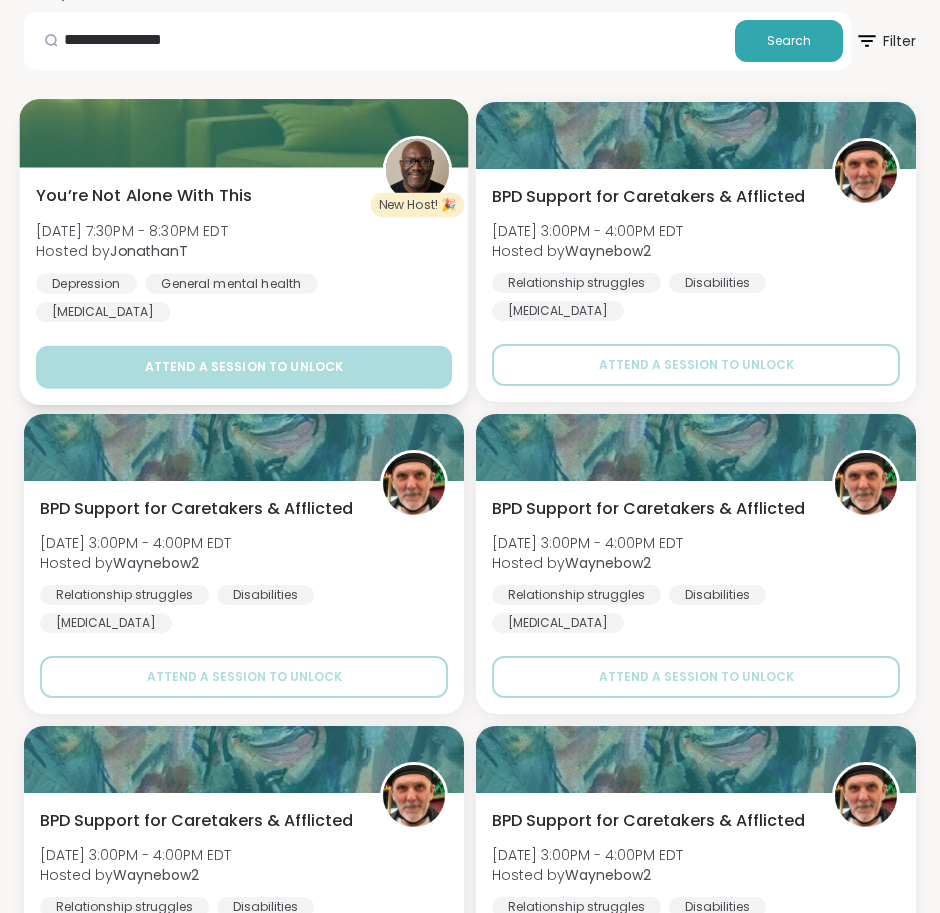 scroll, scrollTop: 0, scrollLeft: 0, axis: both 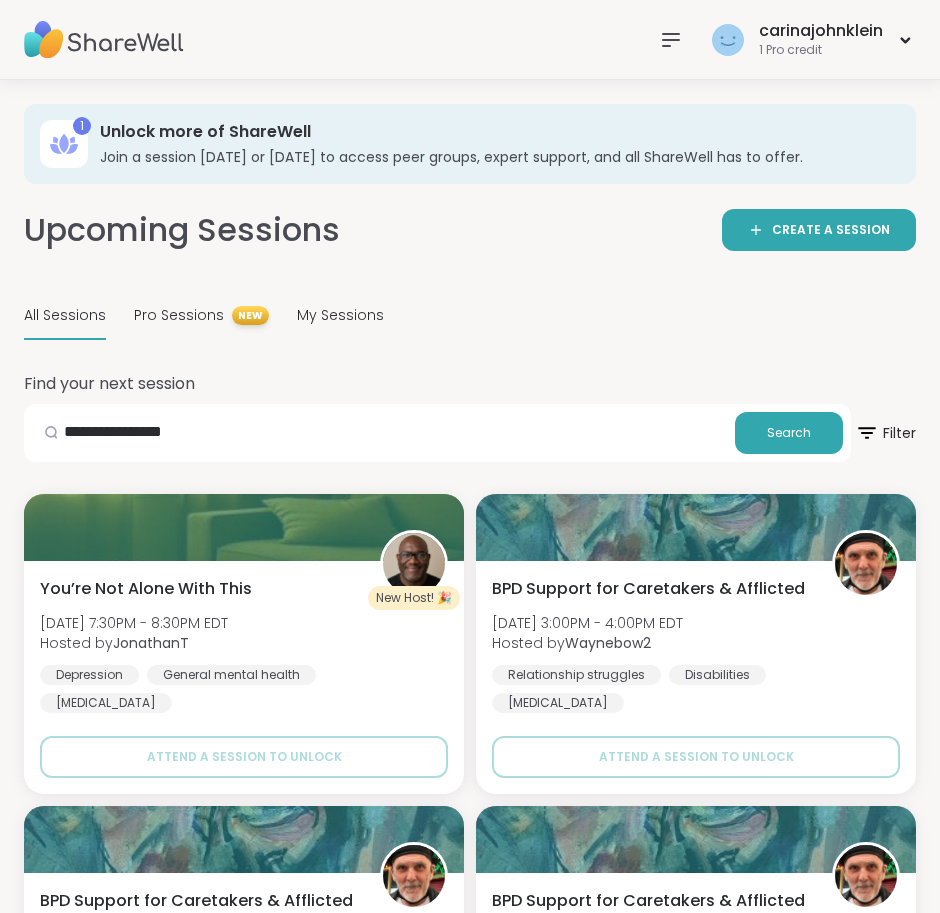 click on "All Sessions" at bounding box center (65, 315) 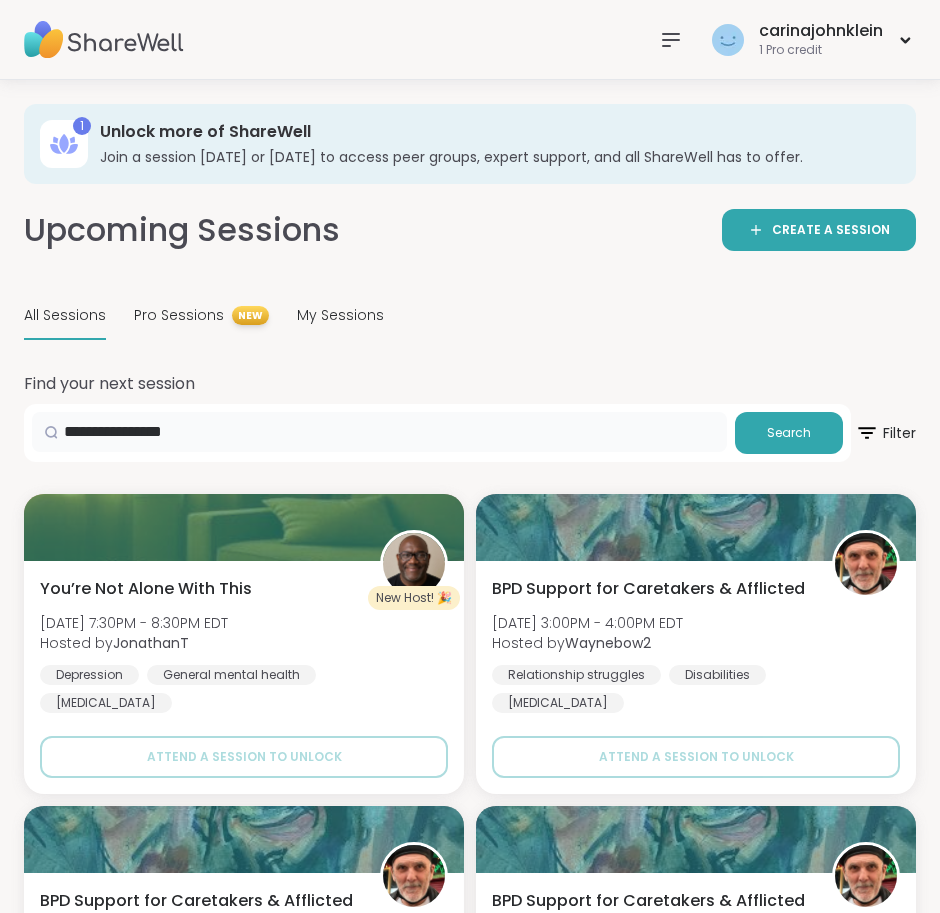 drag, startPoint x: 250, startPoint y: 444, endPoint x: -52, endPoint y: 426, distance: 302.53595 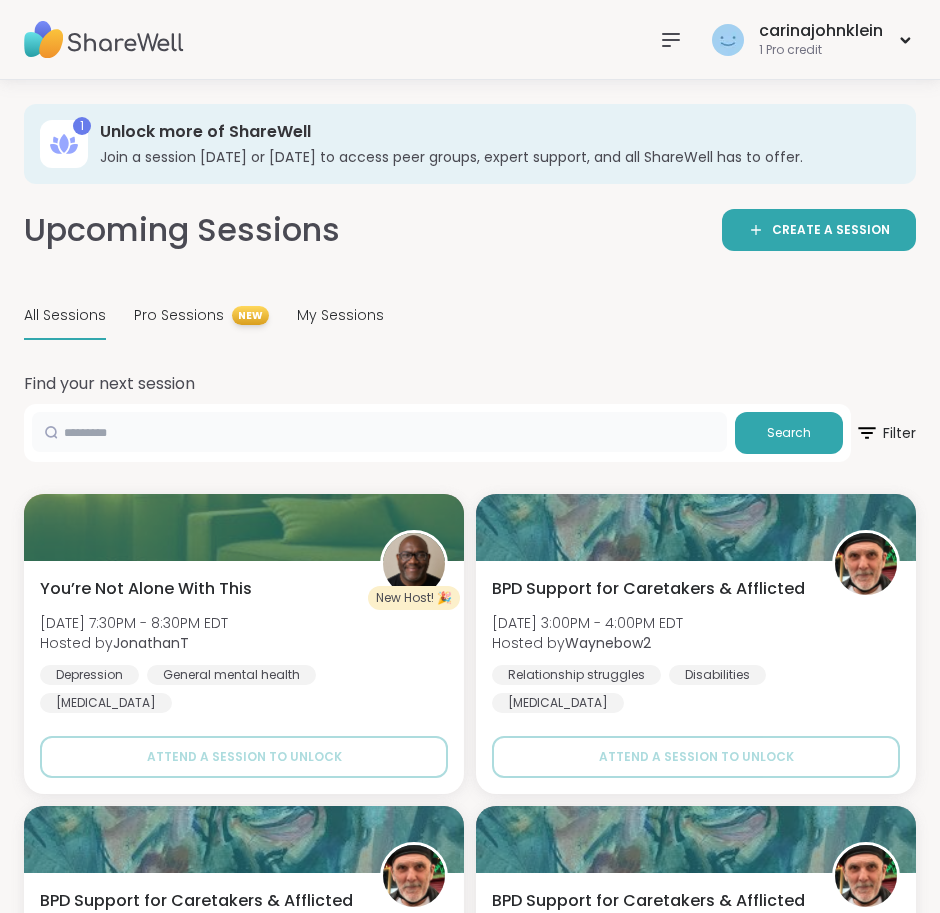 type 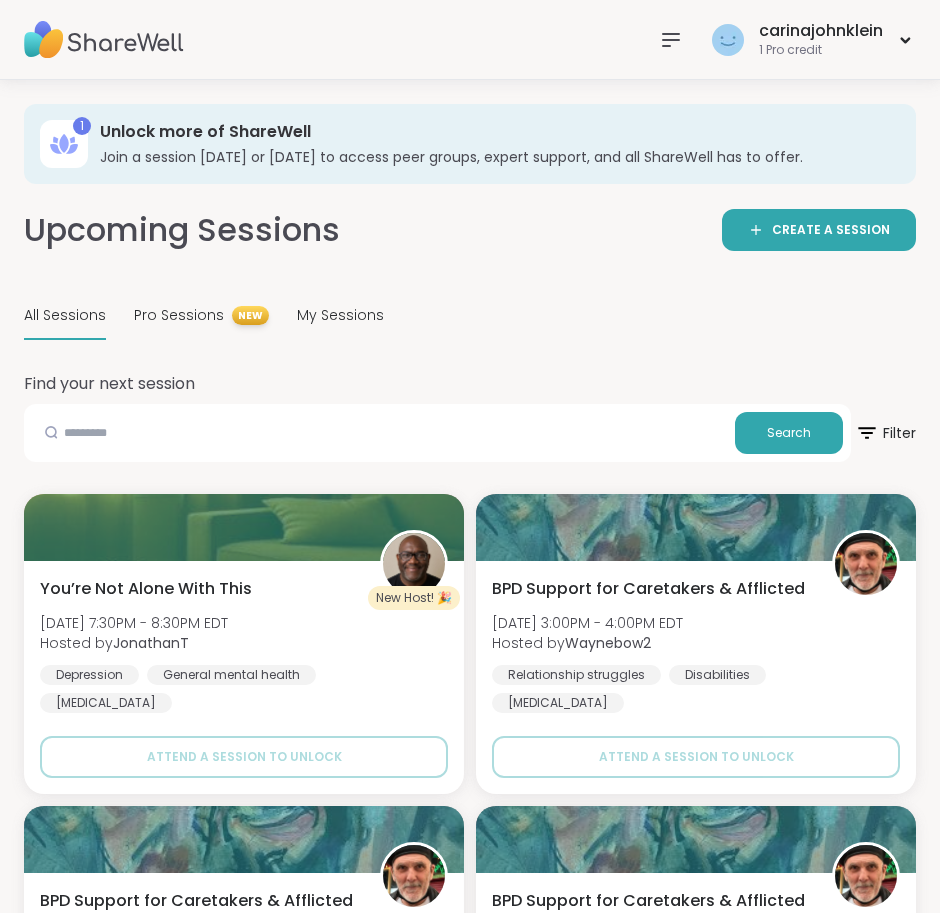 click on "Join a session [DATE] or [DATE] to access peer groups, expert support, and all ShareWell has to offer." at bounding box center [494, 157] 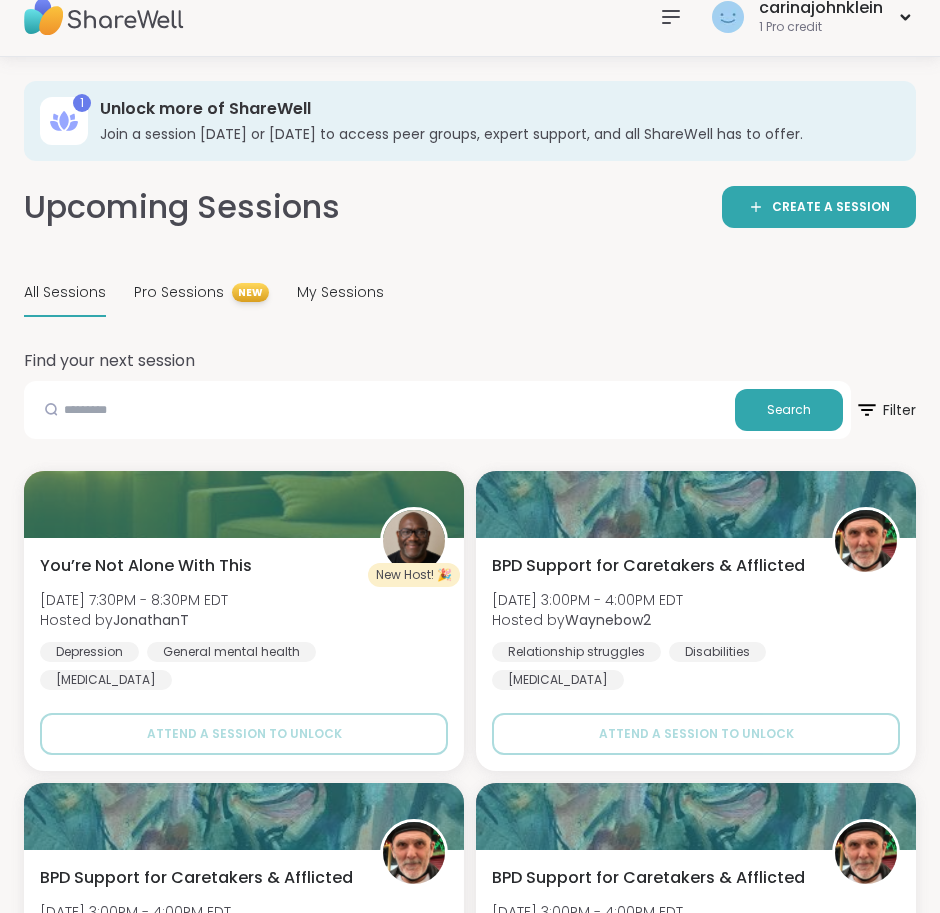 scroll, scrollTop: 0, scrollLeft: 0, axis: both 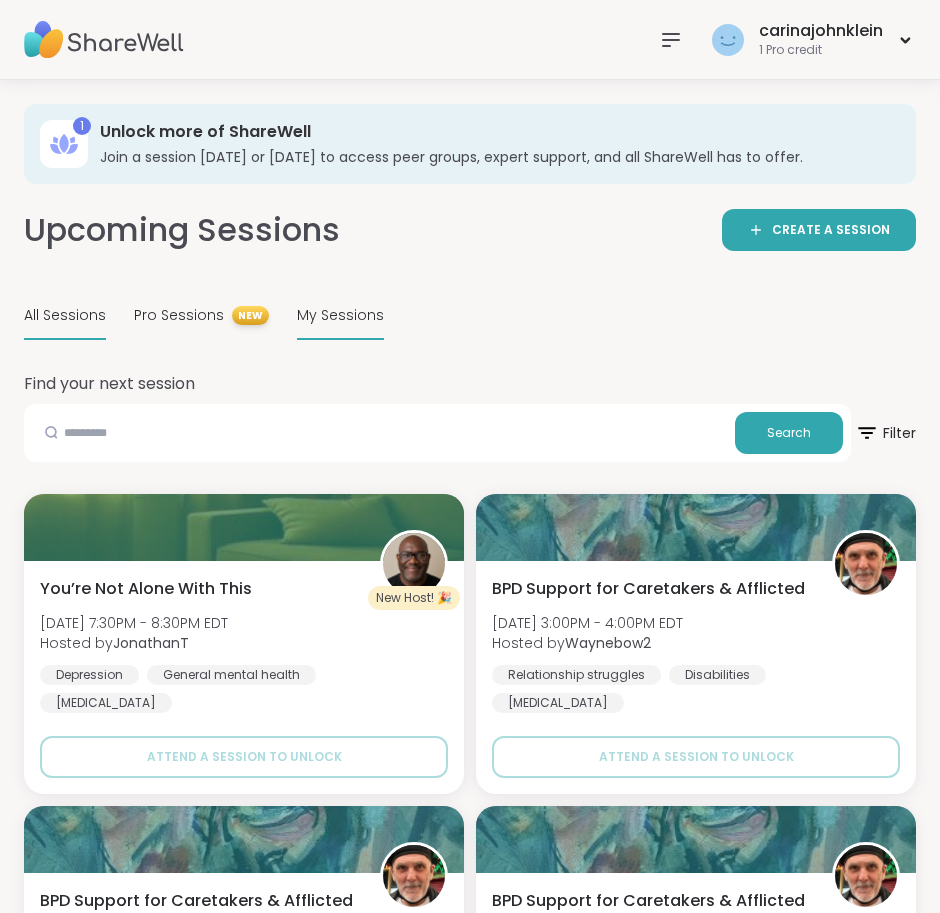 click on "My Sessions" at bounding box center (340, 315) 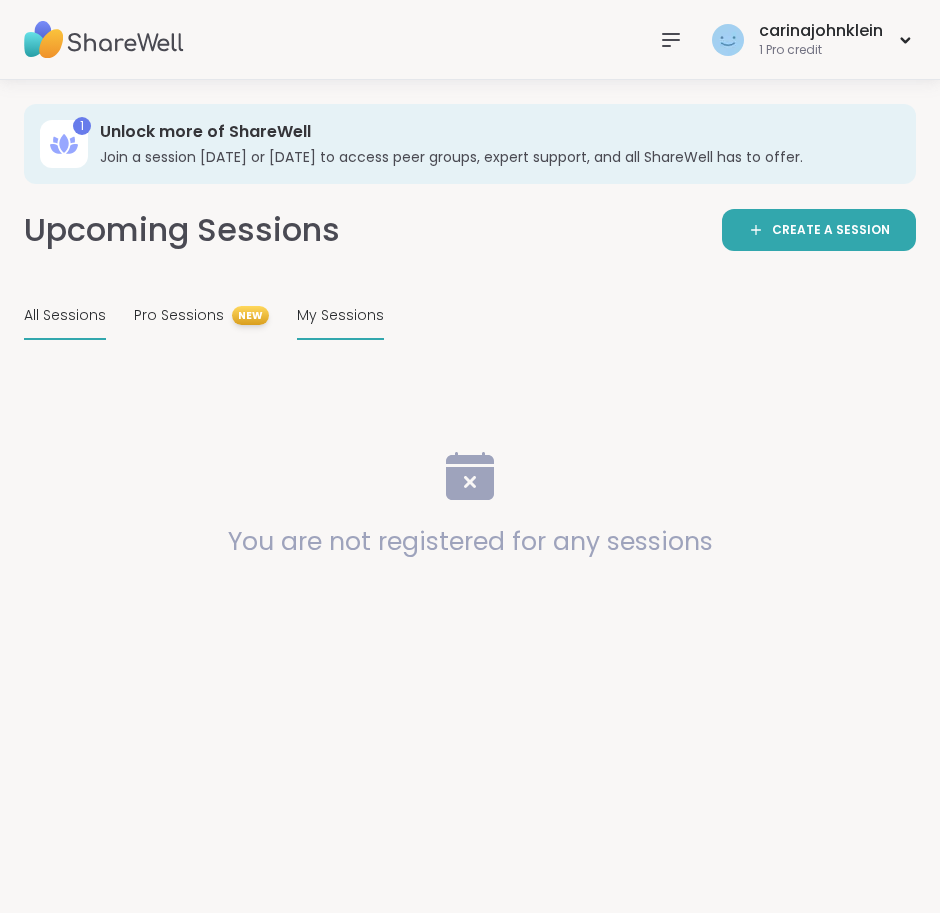 click on "All Sessions" at bounding box center [65, 315] 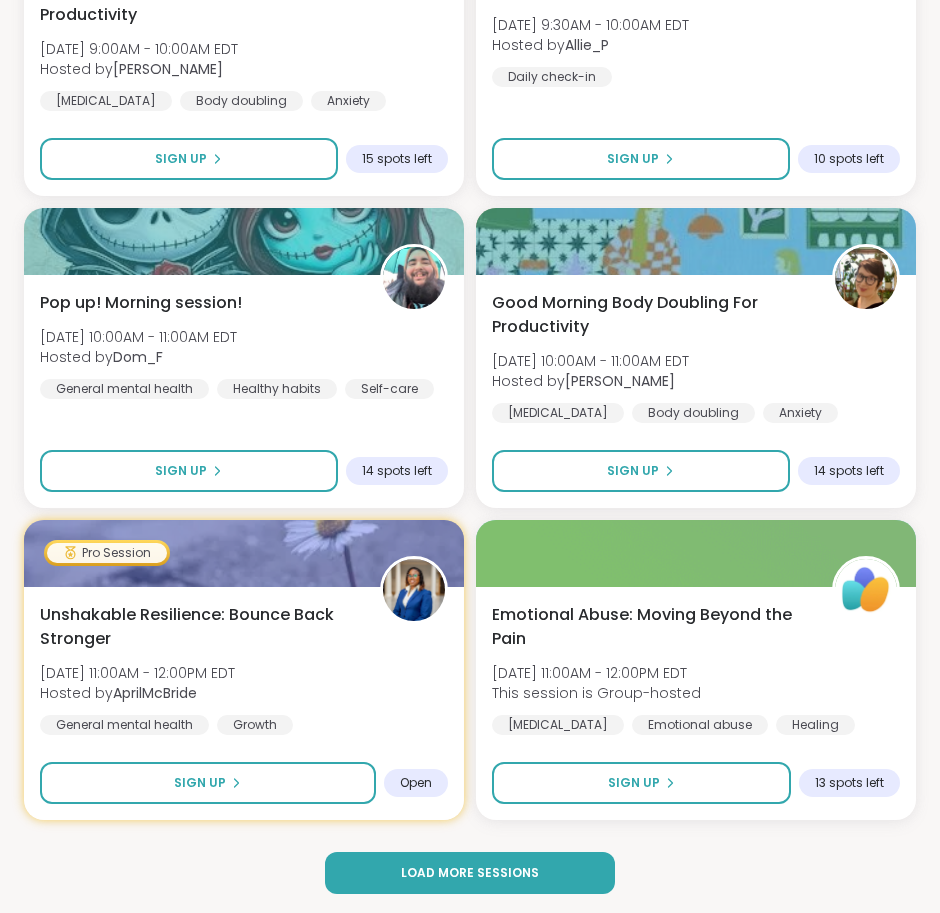 scroll, scrollTop: 5279, scrollLeft: 0, axis: vertical 